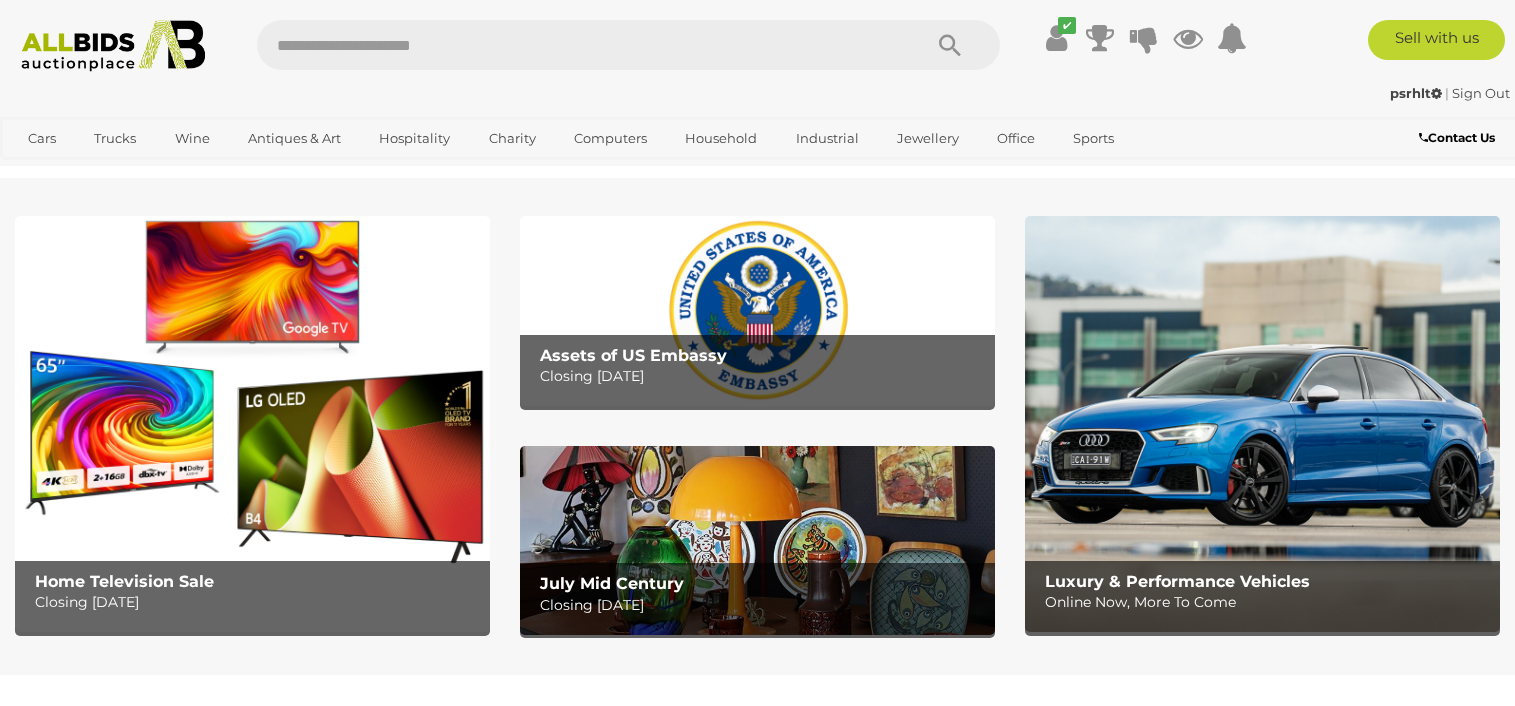 scroll, scrollTop: 0, scrollLeft: 0, axis: both 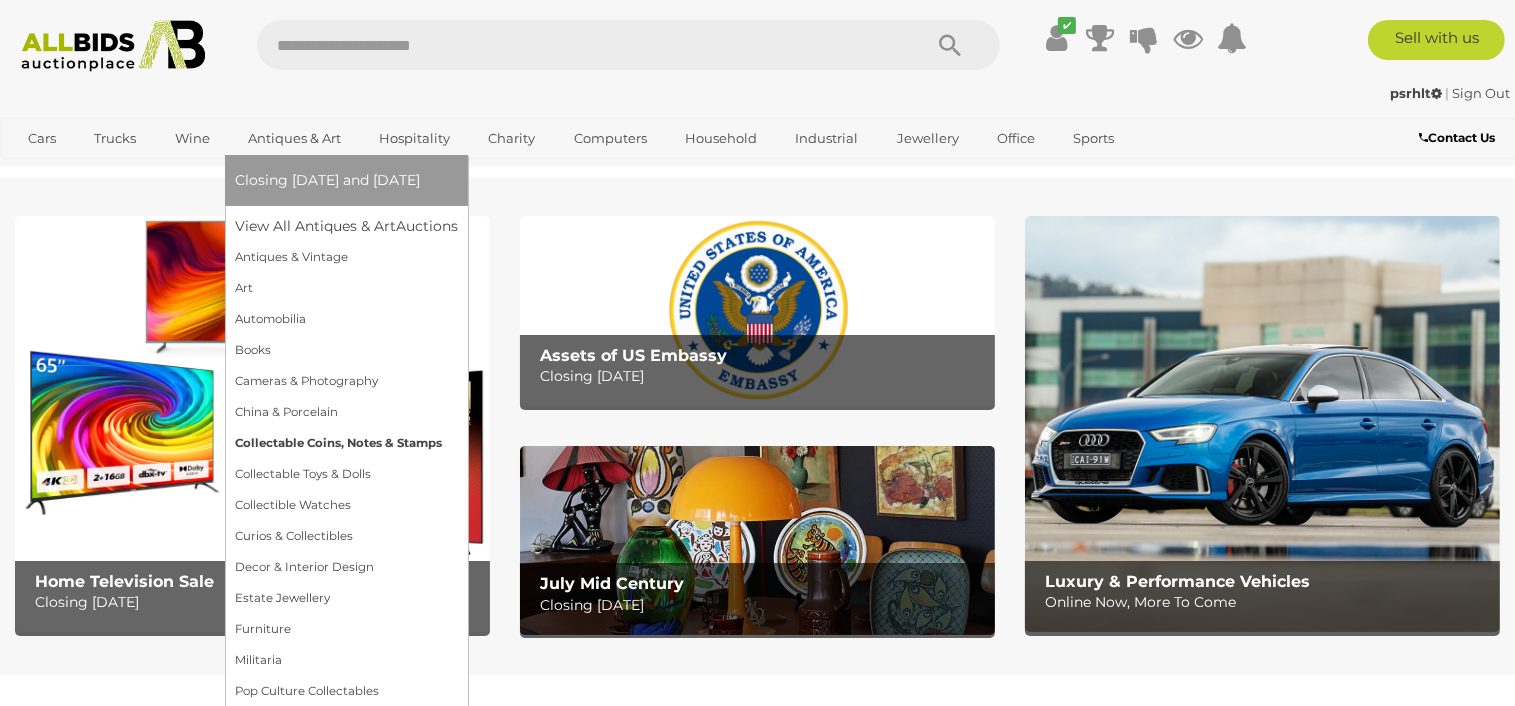 click on "Collectable Coins, Notes & Stamps" at bounding box center [346, 443] 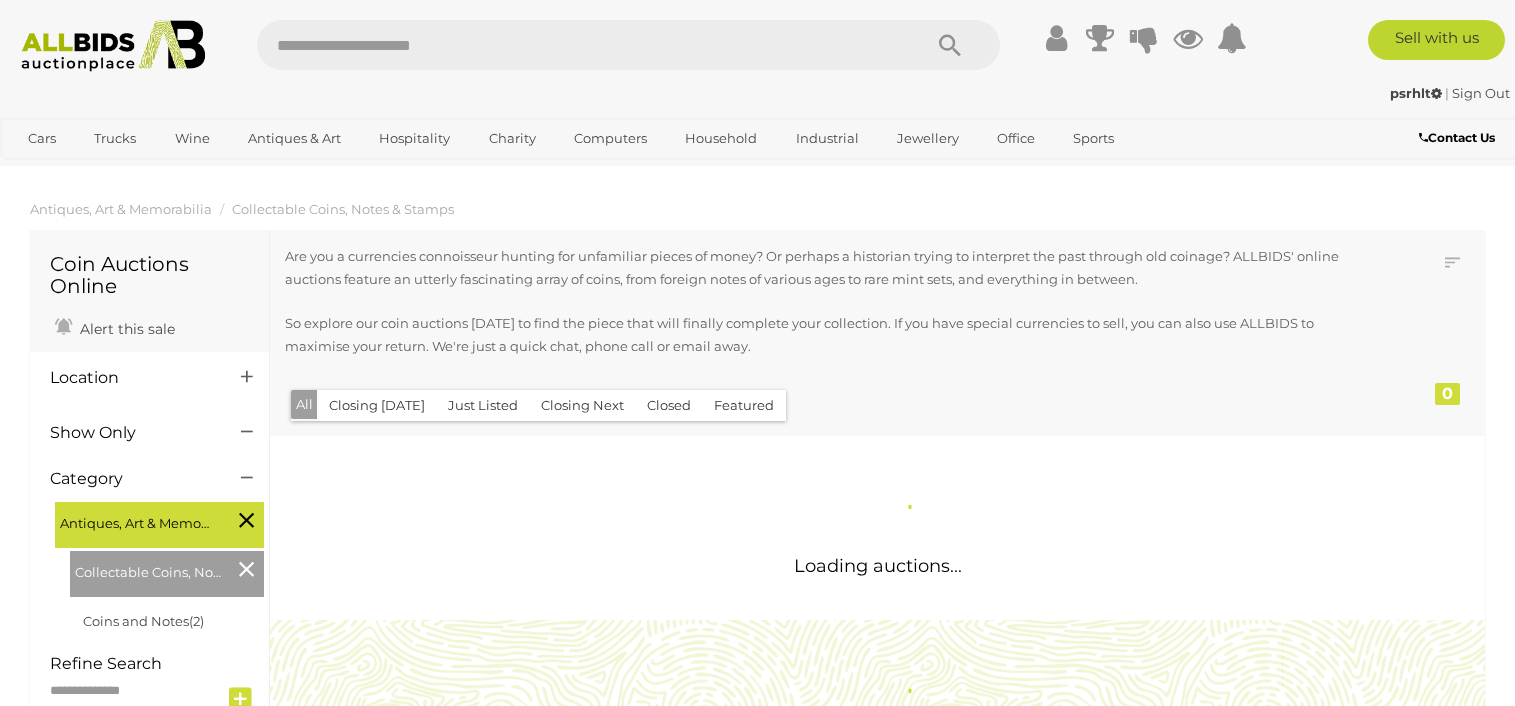 scroll, scrollTop: 0, scrollLeft: 0, axis: both 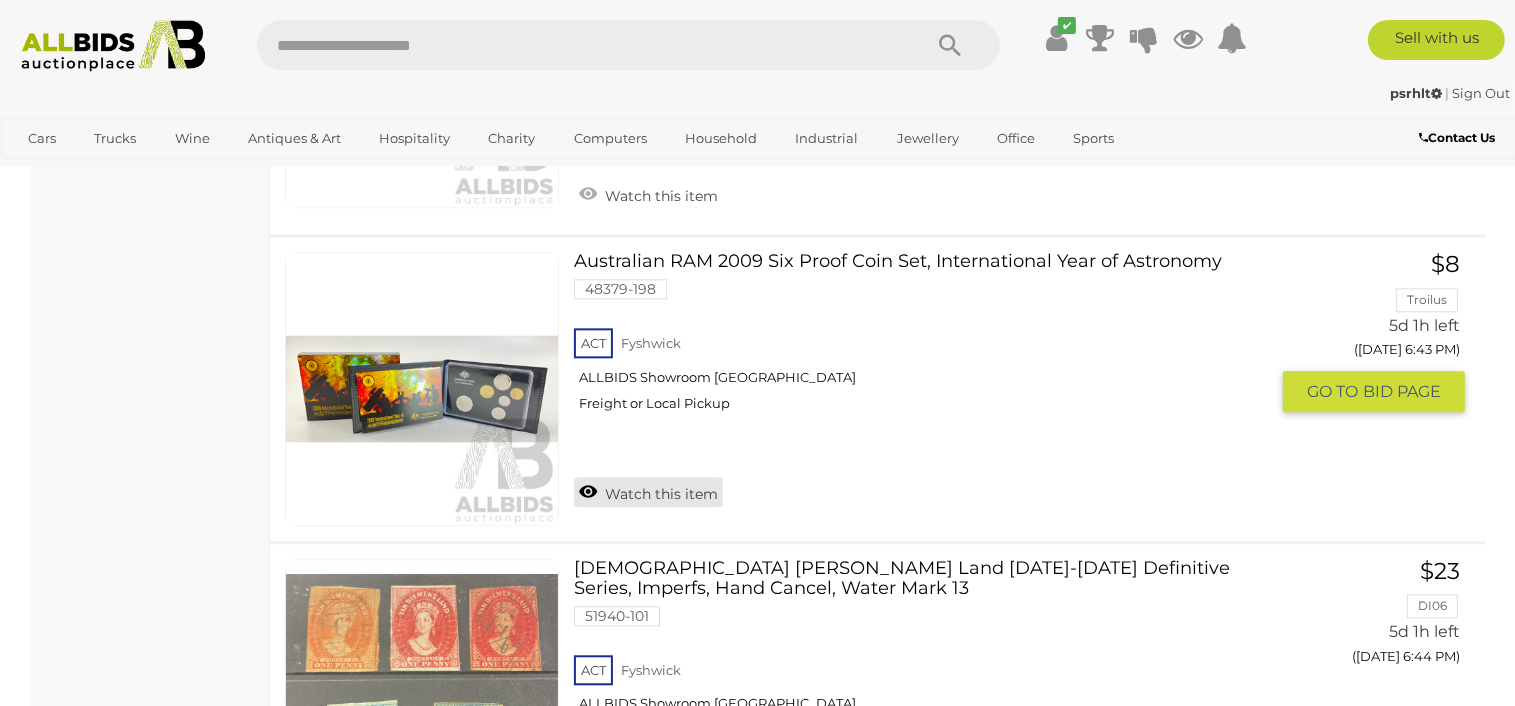 click on "Watch this item" at bounding box center (648, 492) 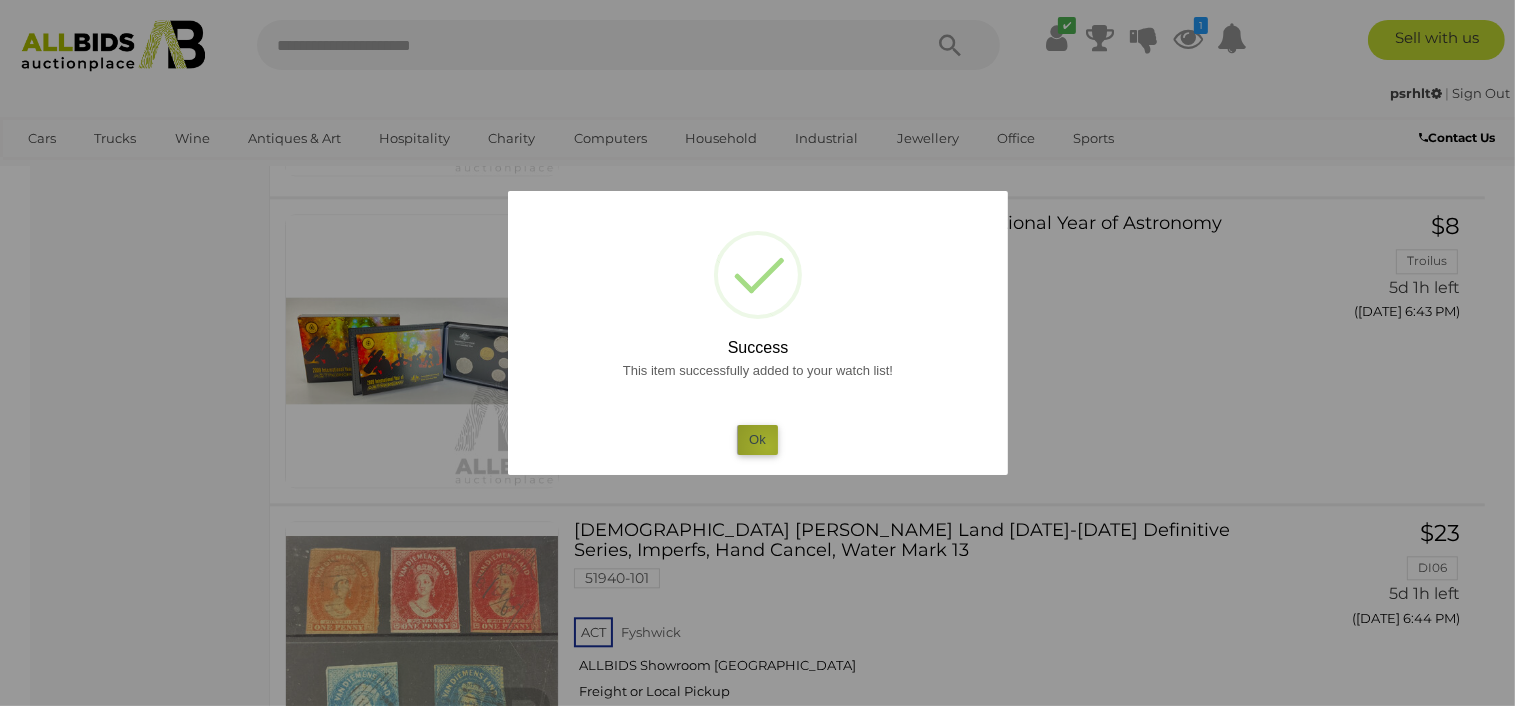 click on "Ok" at bounding box center (757, 439) 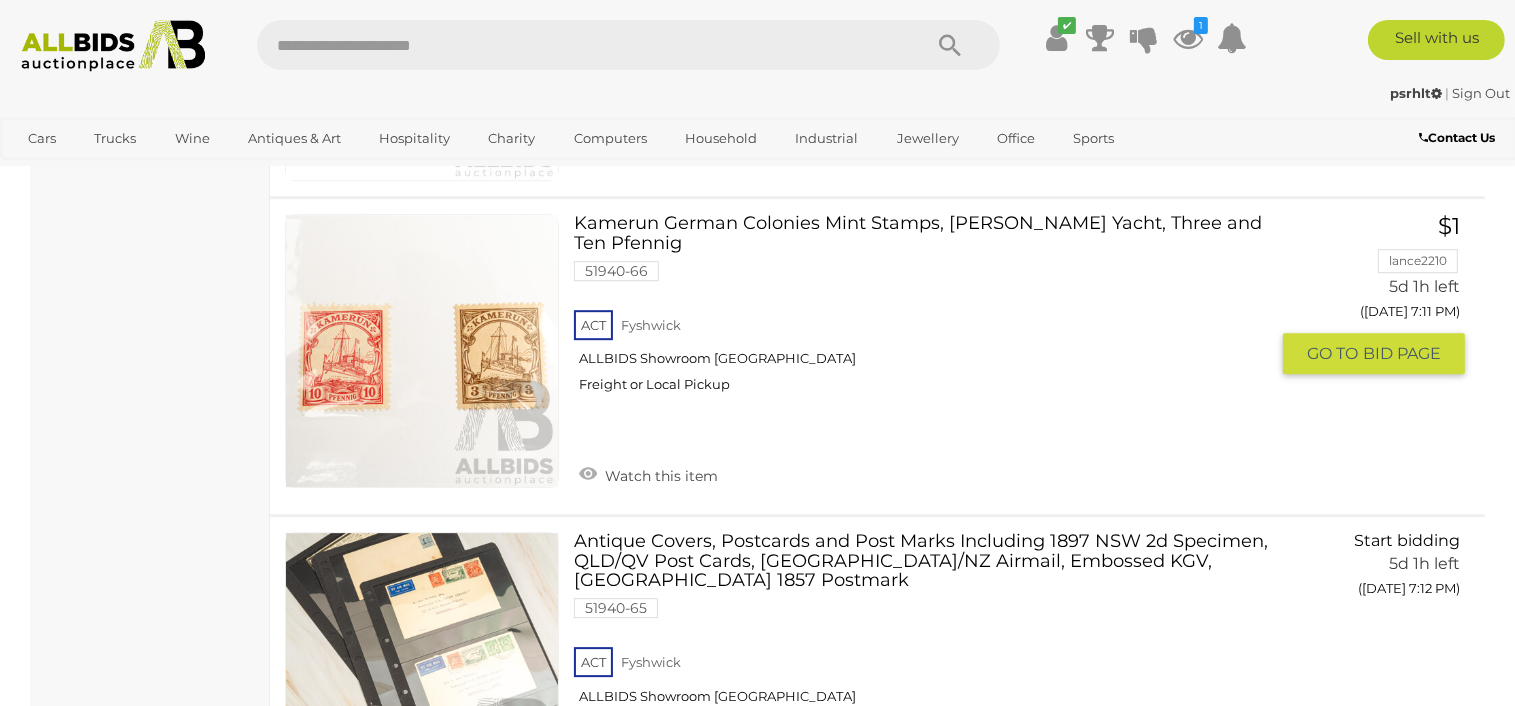 scroll, scrollTop: 14000, scrollLeft: 0, axis: vertical 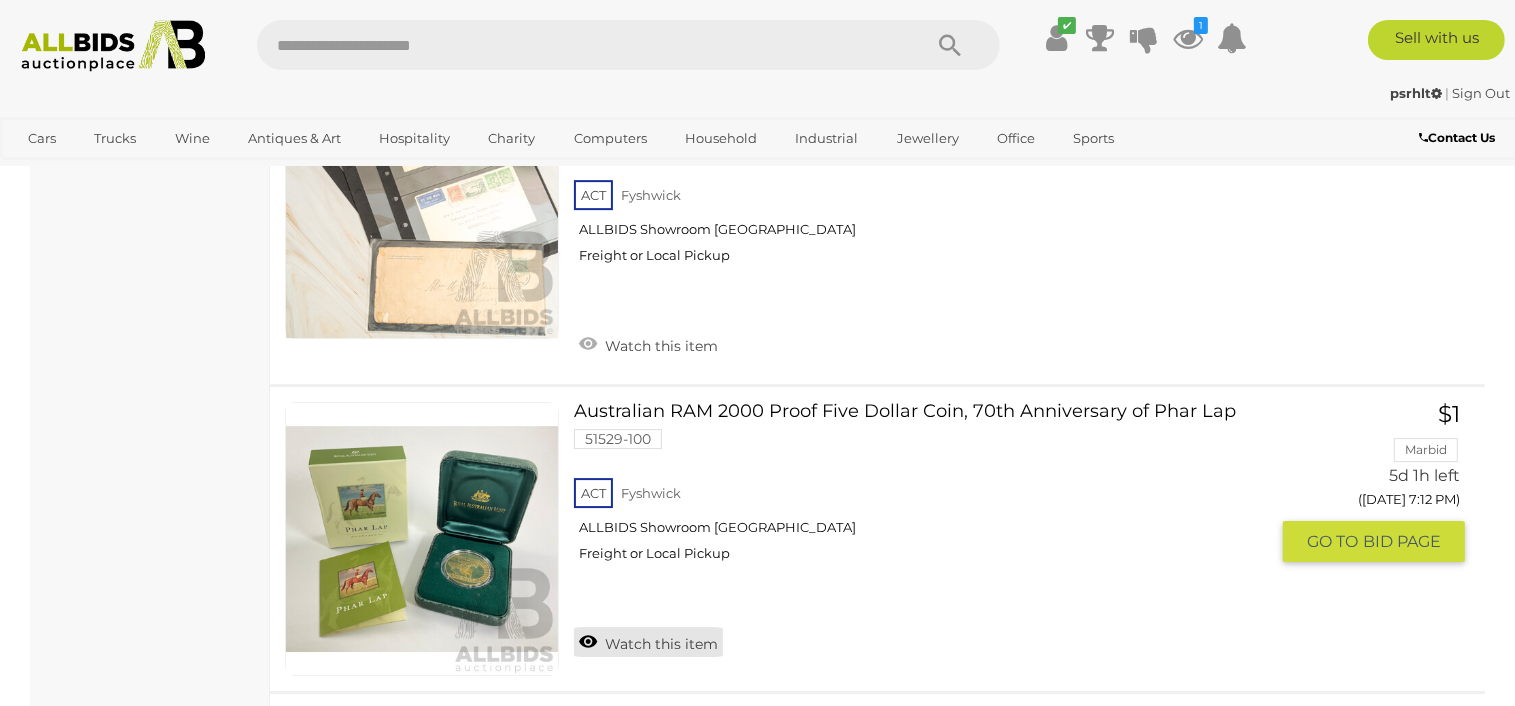 click on "Watch this item" at bounding box center [648, 642] 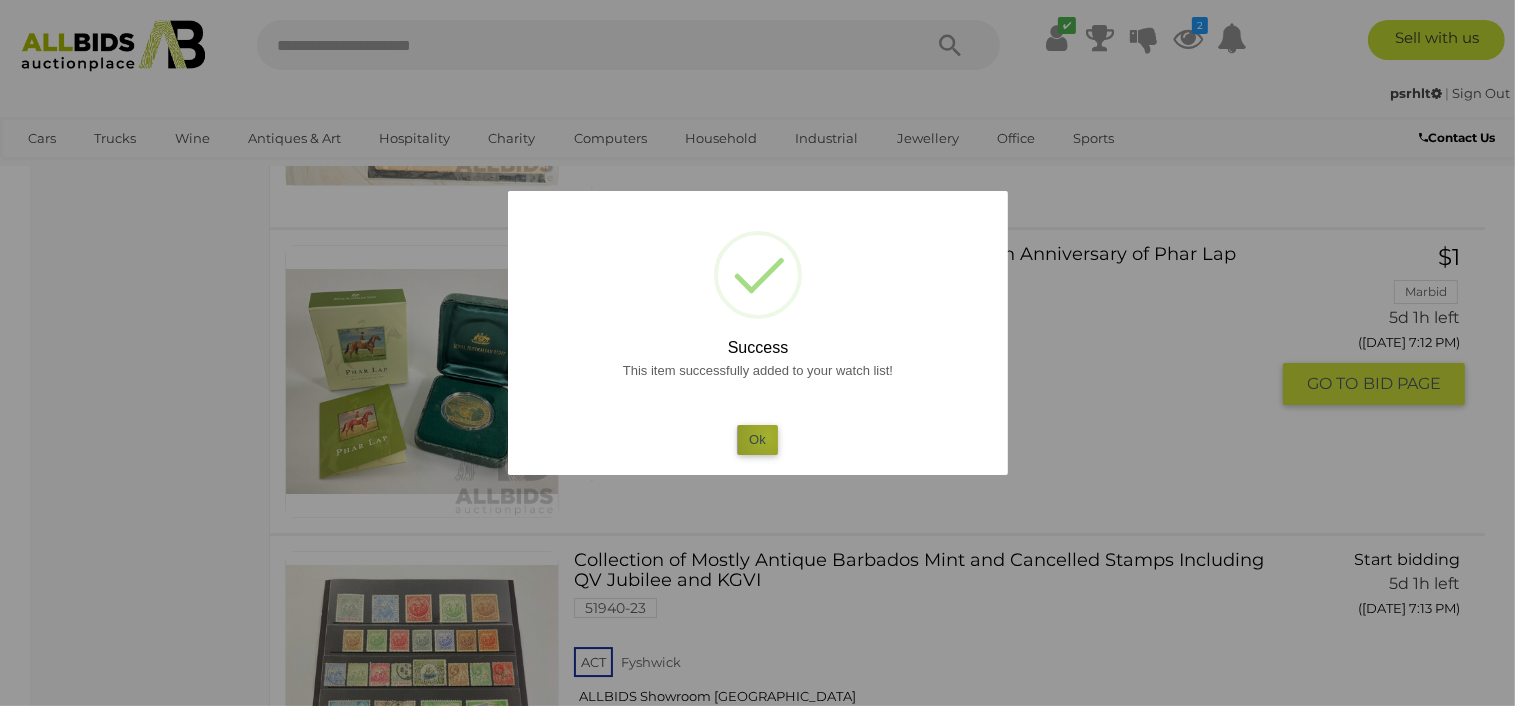 click on "Ok" at bounding box center [757, 439] 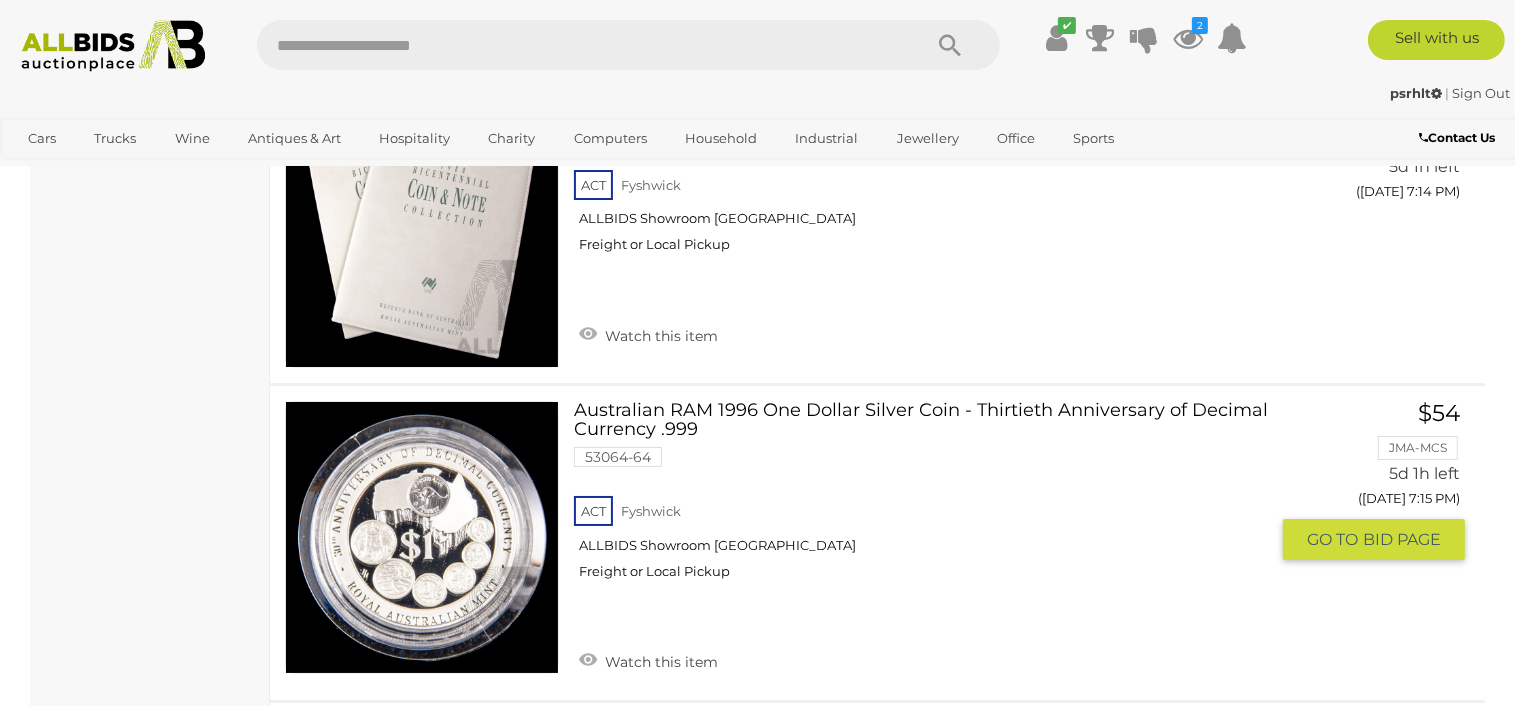 scroll, scrollTop: 15400, scrollLeft: 0, axis: vertical 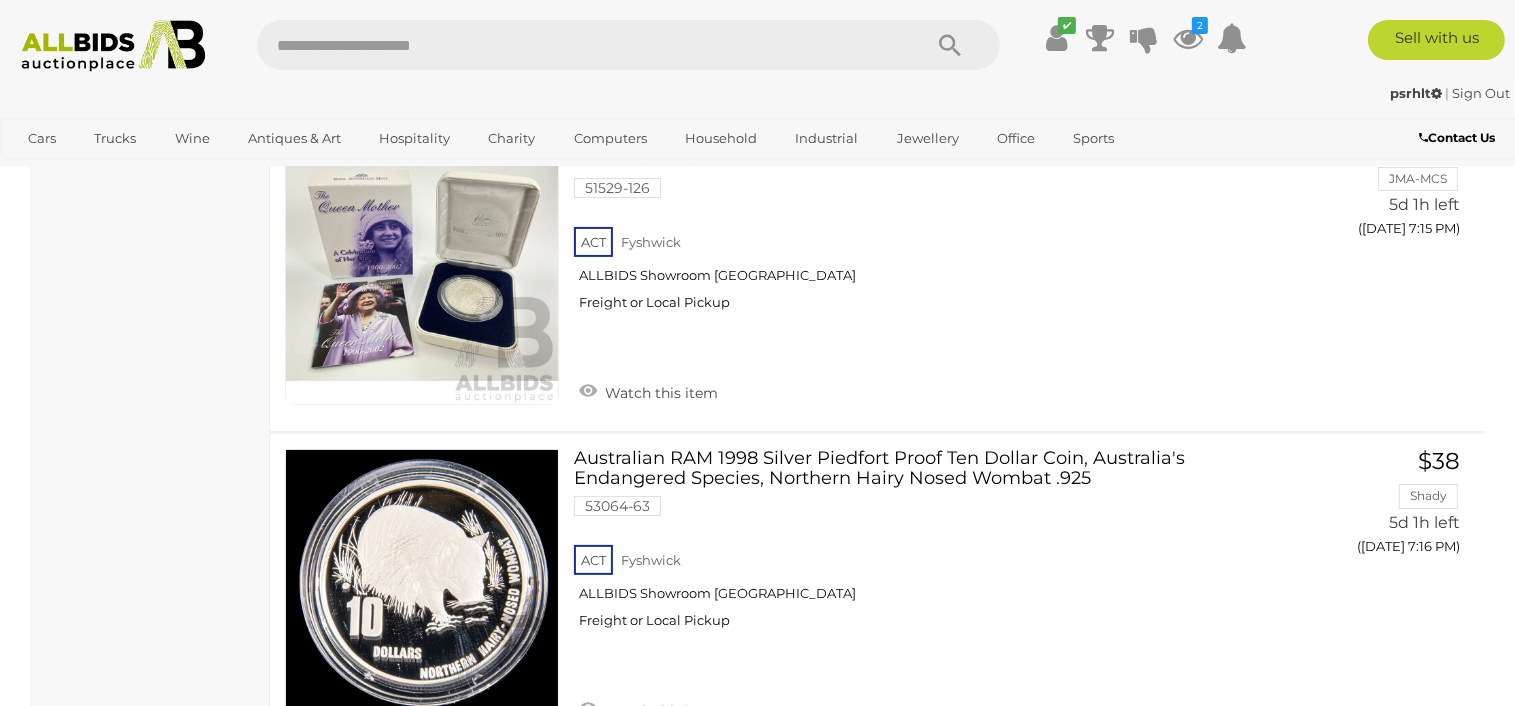 click on "2" at bounding box center [403, 799] 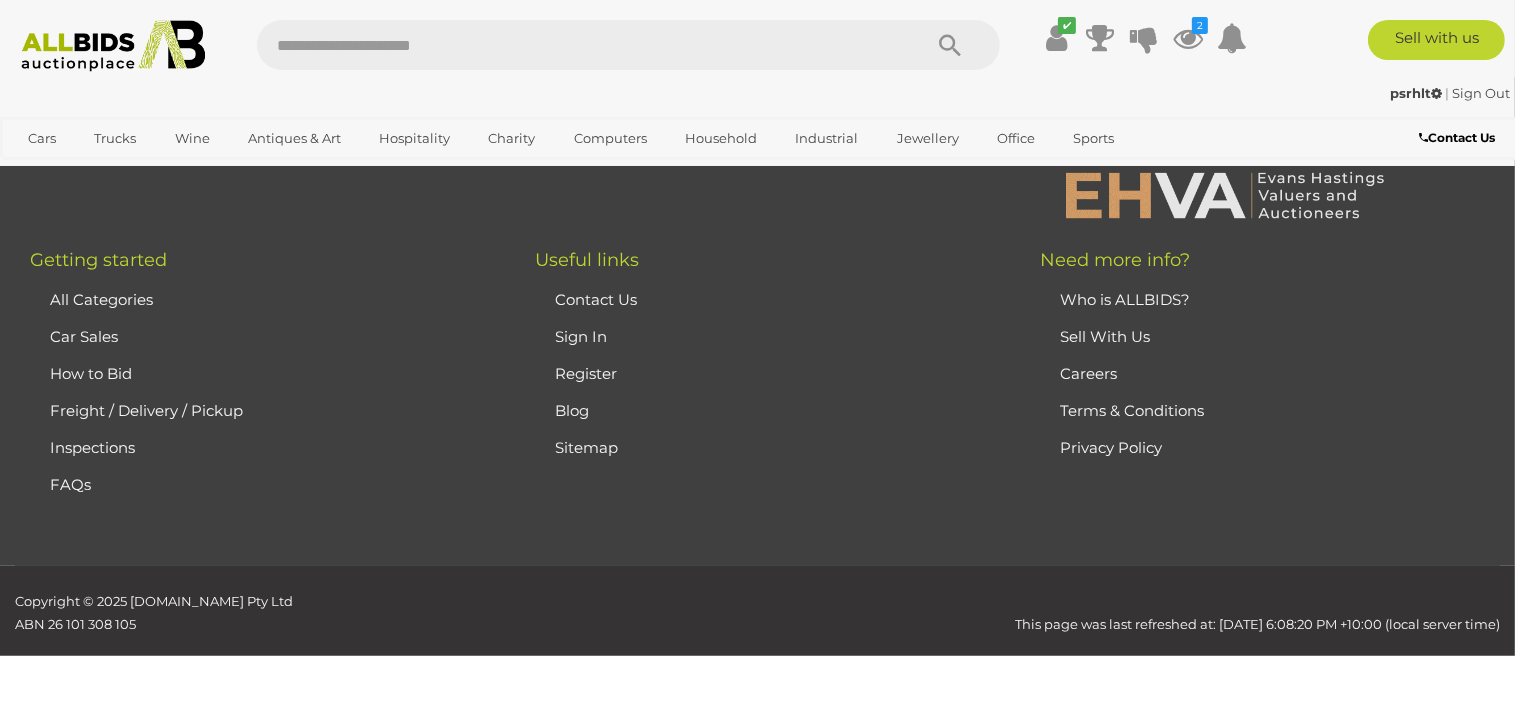 scroll, scrollTop: 269, scrollLeft: 0, axis: vertical 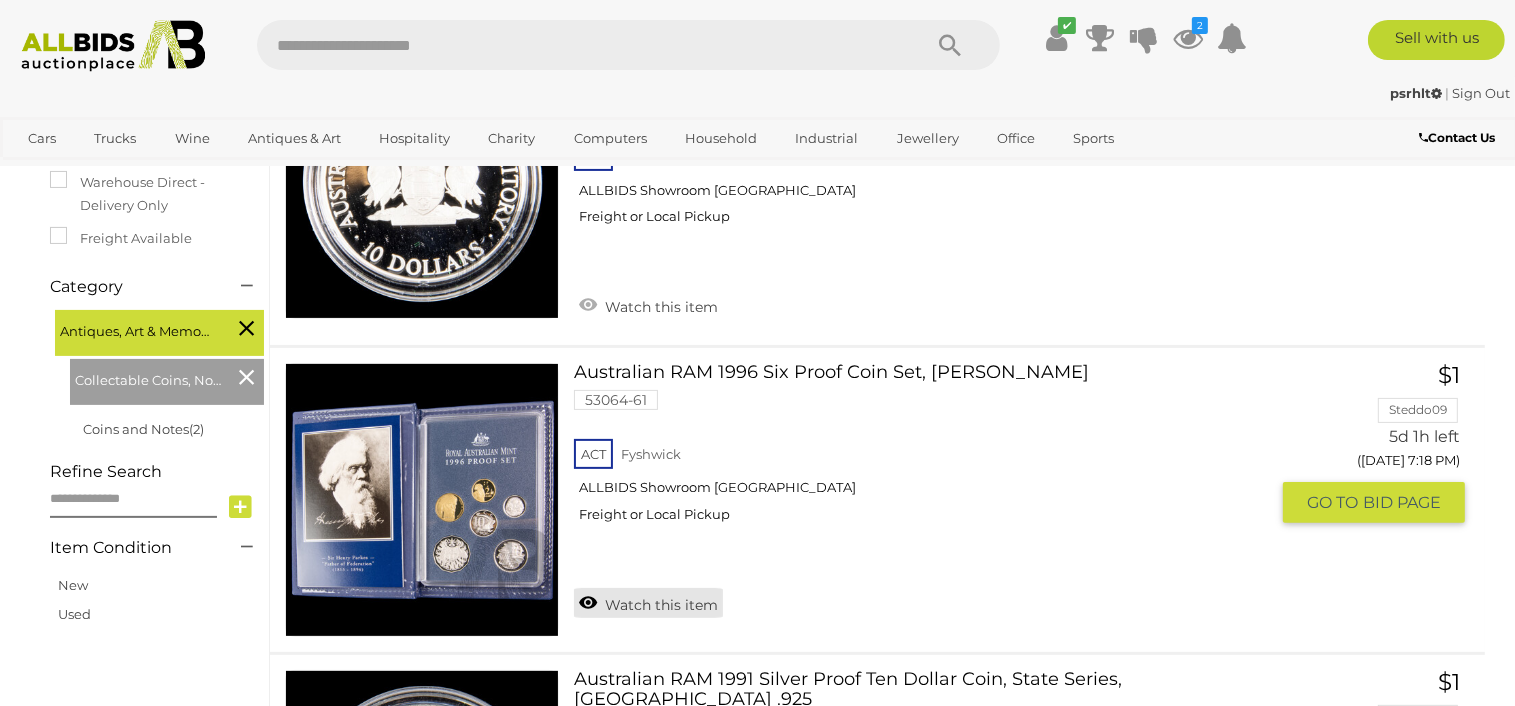click on "Watch this item" at bounding box center (648, 603) 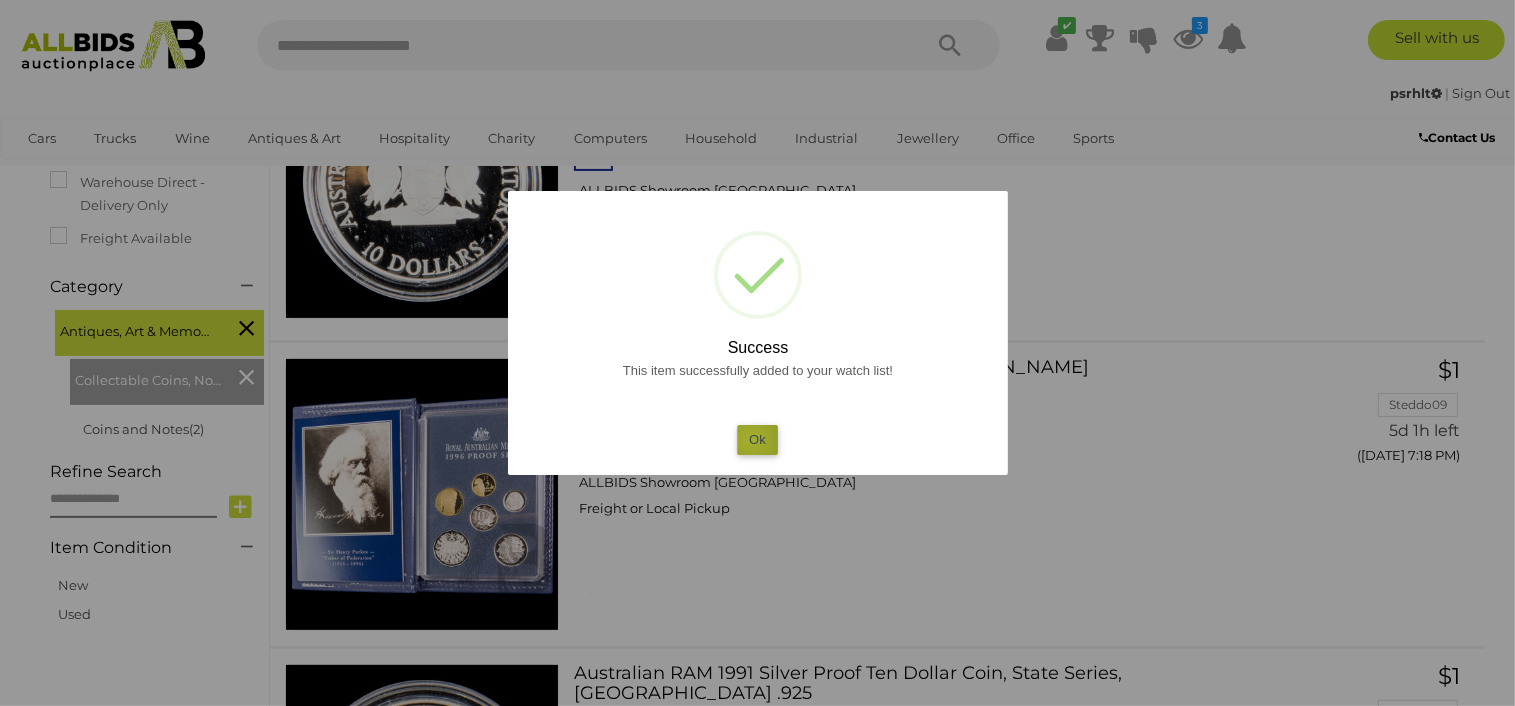 click on "Ok" at bounding box center [757, 439] 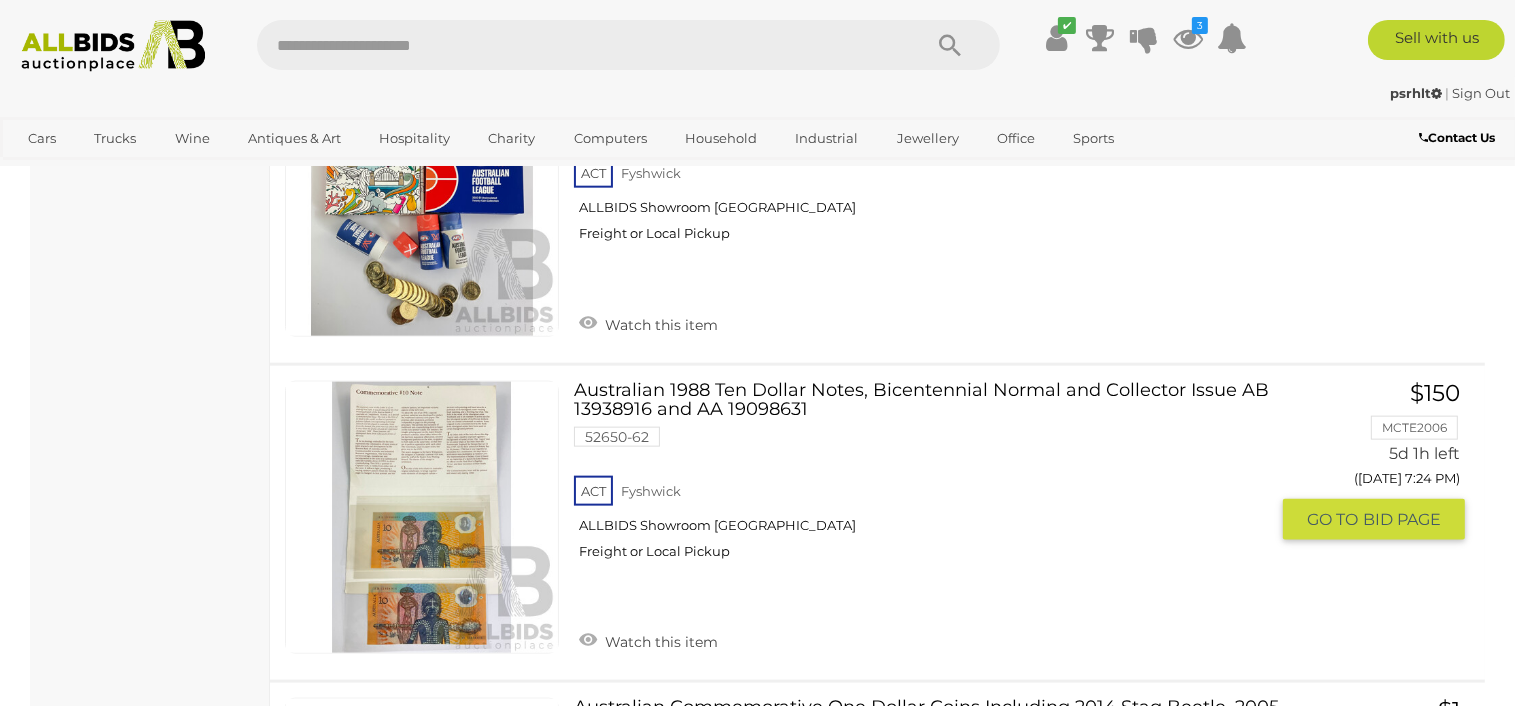 scroll, scrollTop: 2776, scrollLeft: 0, axis: vertical 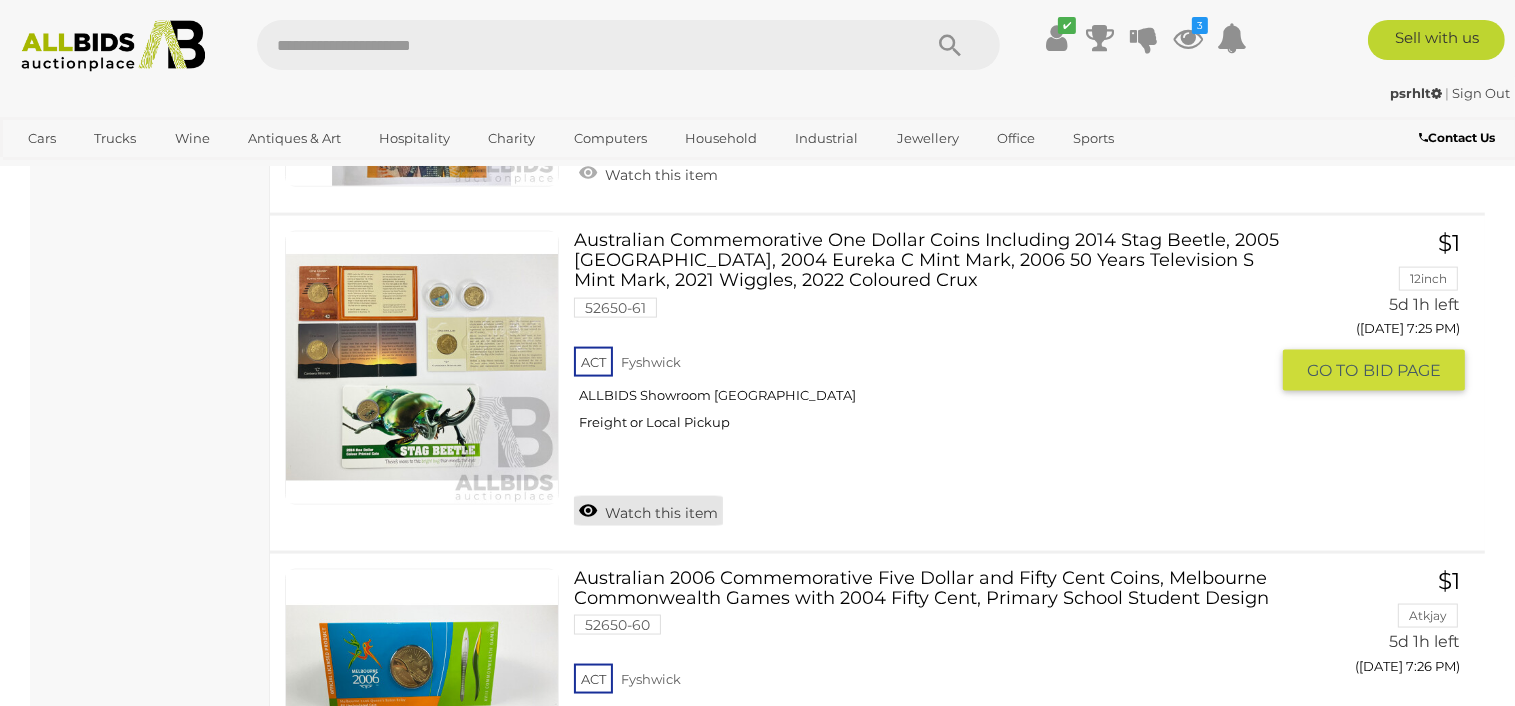 click on "Watch this item" at bounding box center [648, 511] 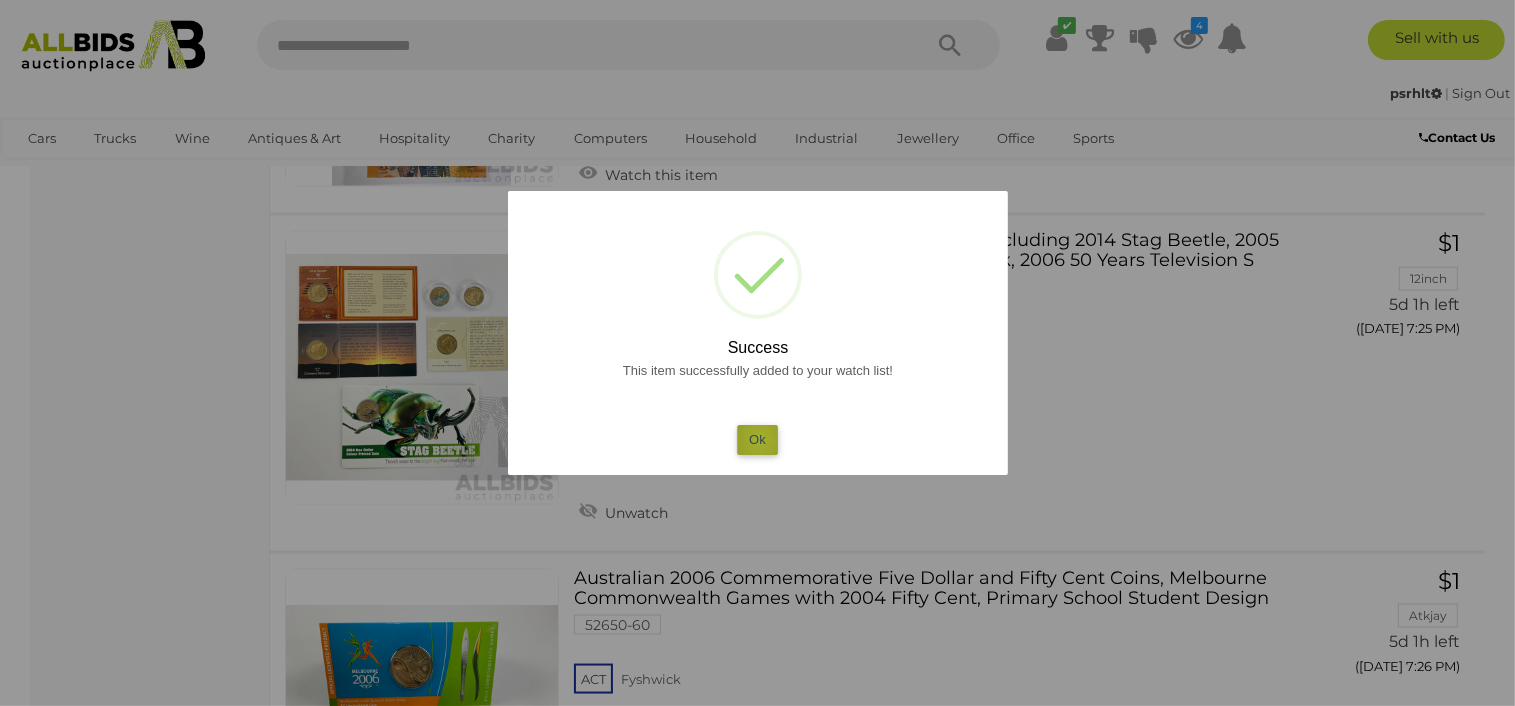 click on "Ok" at bounding box center (757, 439) 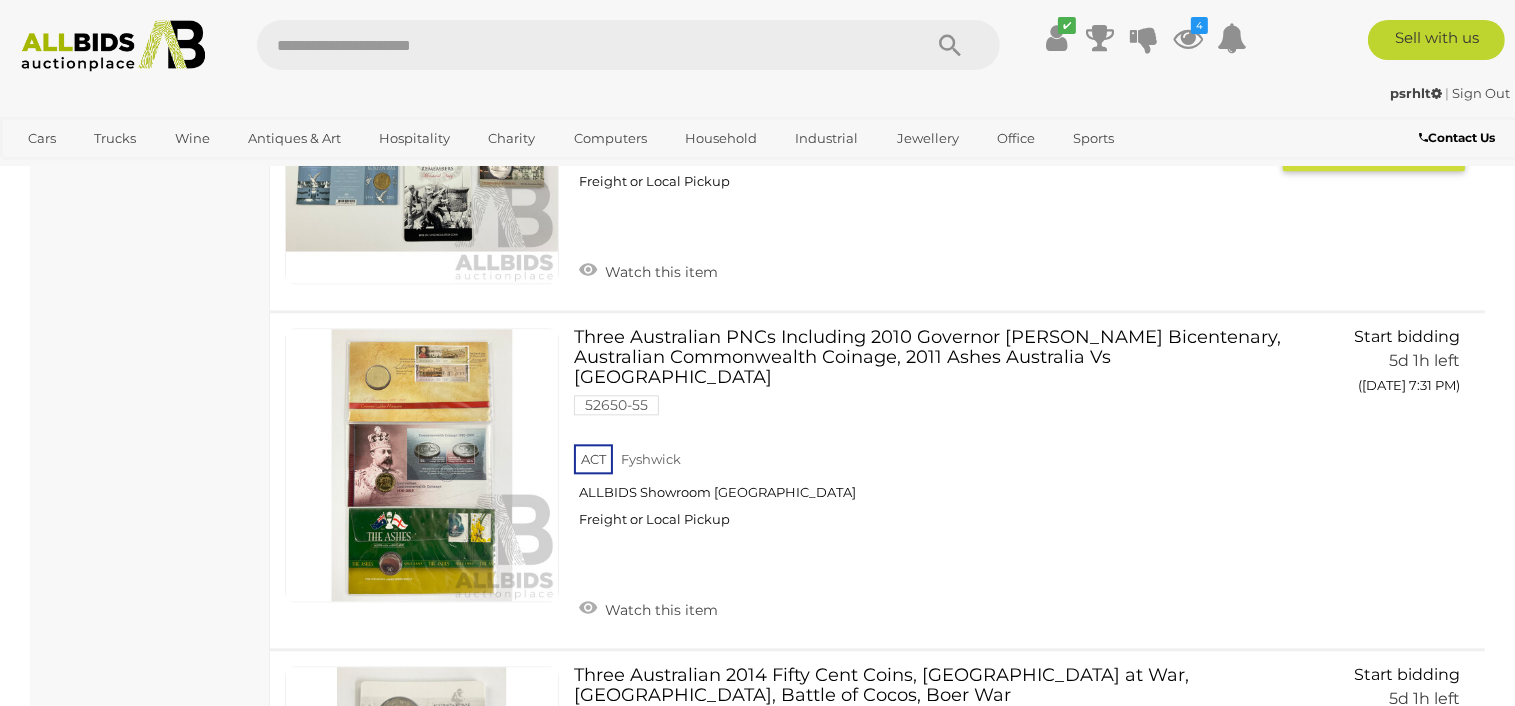 scroll, scrollTop: 4642, scrollLeft: 0, axis: vertical 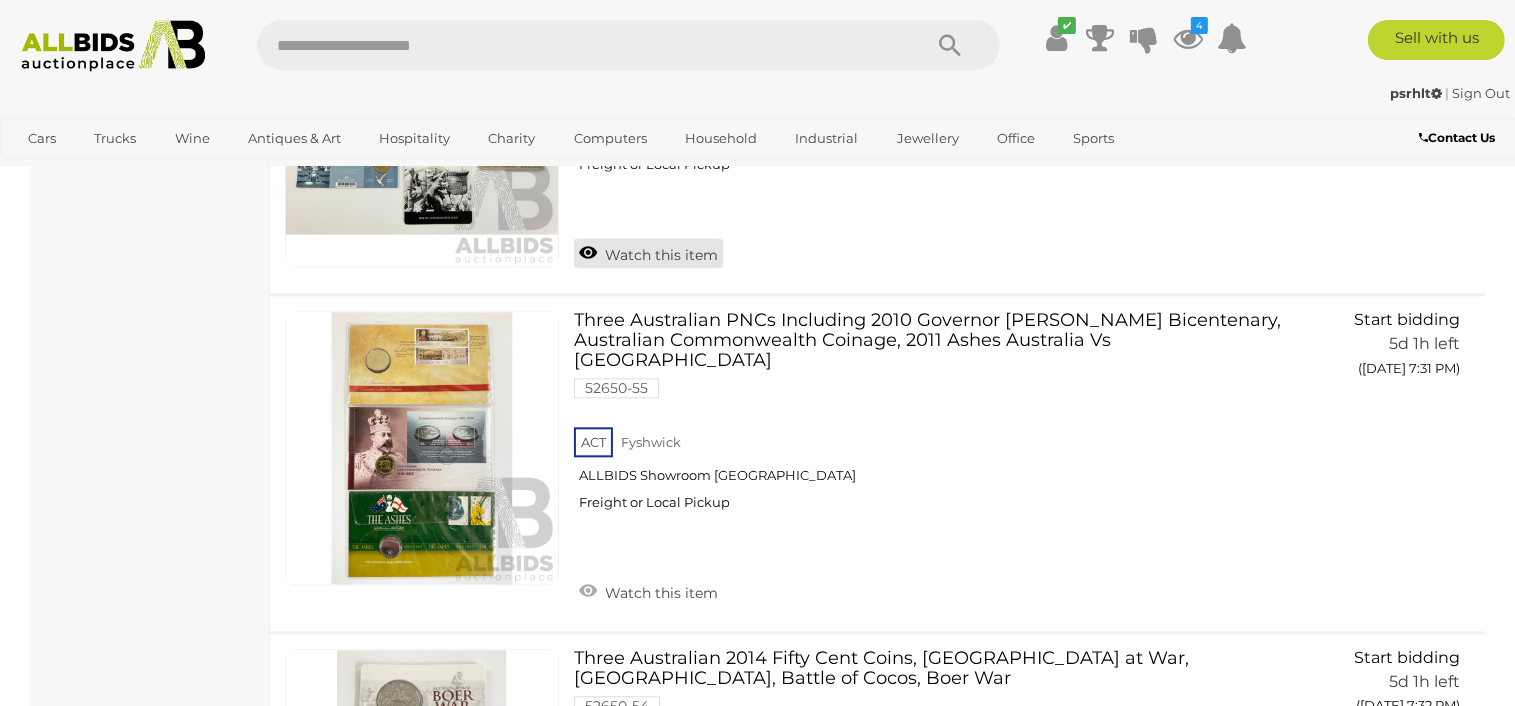 click on "Watch this item" at bounding box center [648, 253] 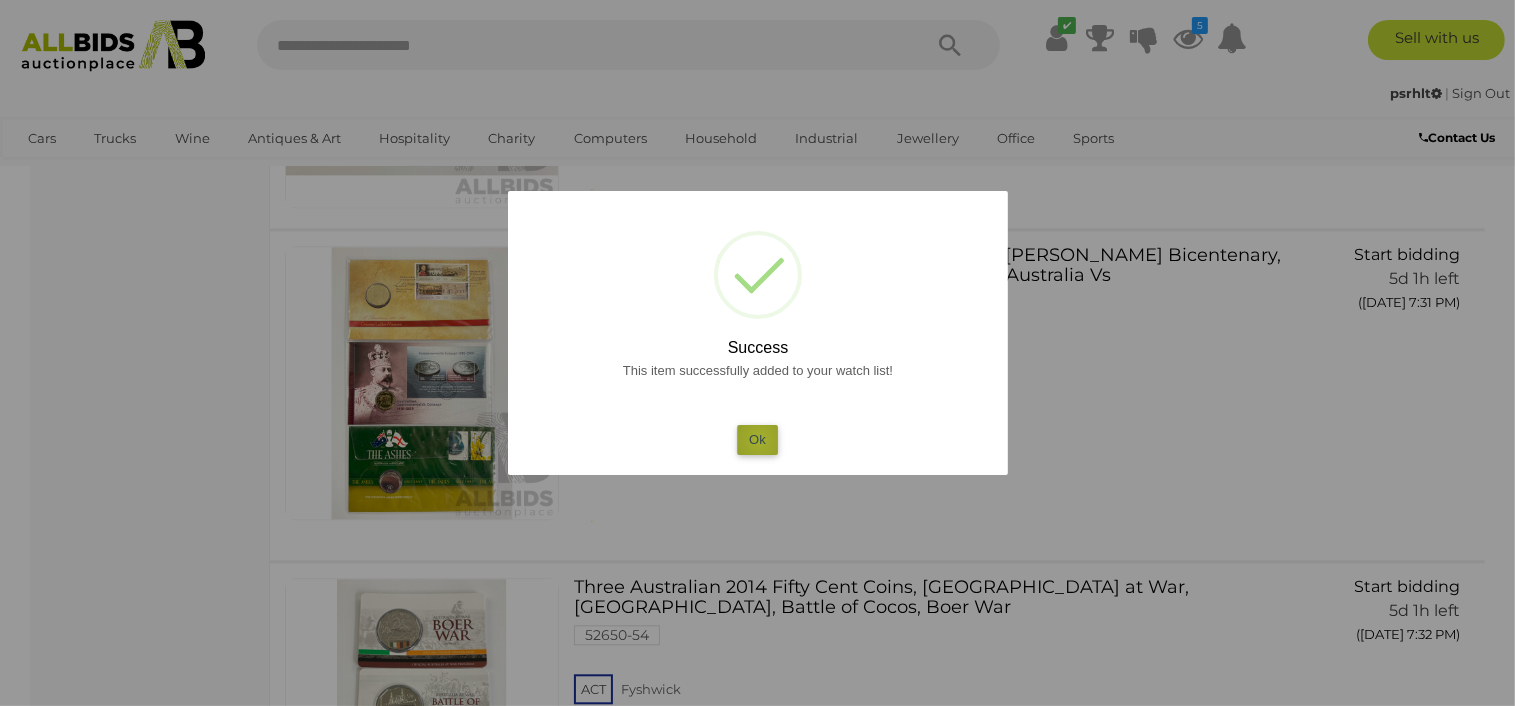 click on "Ok" at bounding box center (757, 439) 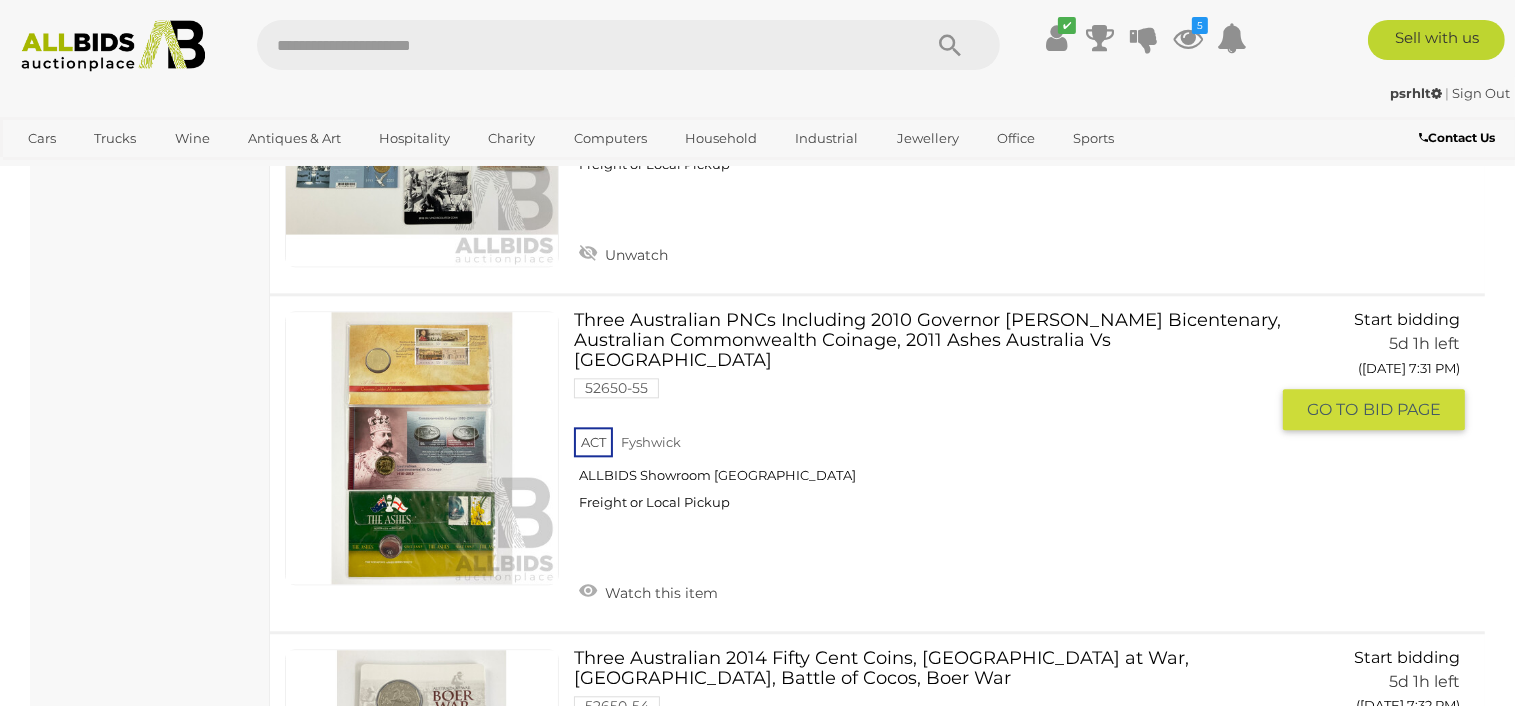 scroll, scrollTop: 5109, scrollLeft: 0, axis: vertical 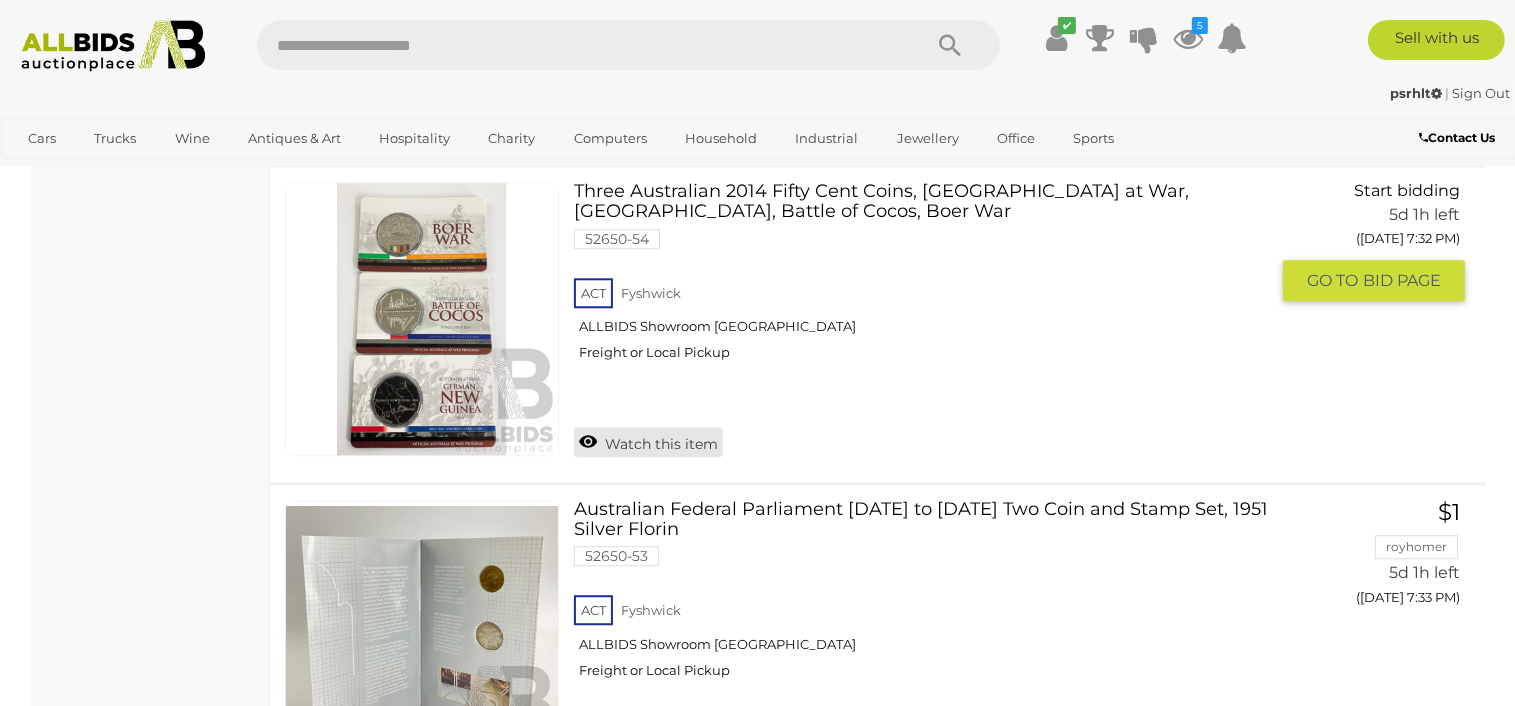 click on "Watch this item" at bounding box center [648, 442] 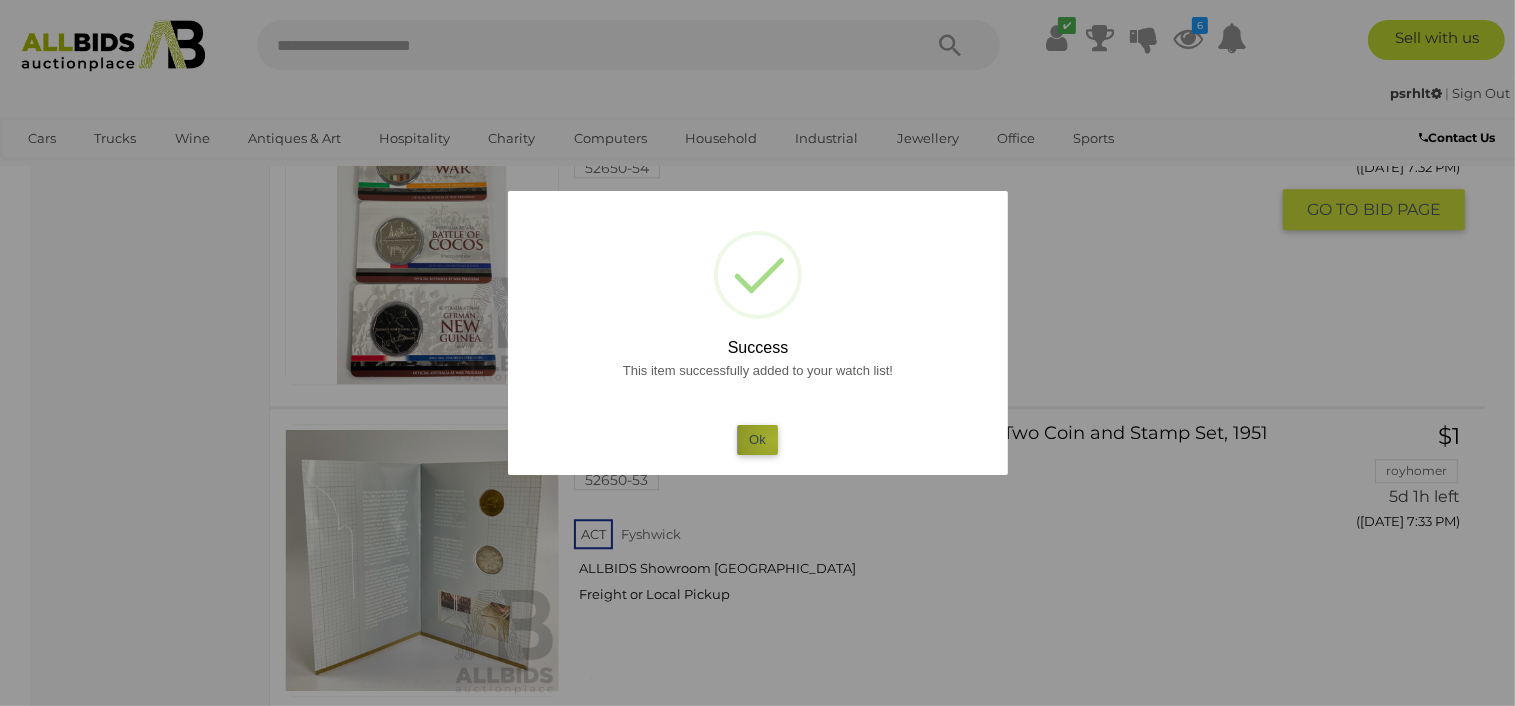 click on "Ok" at bounding box center (757, 439) 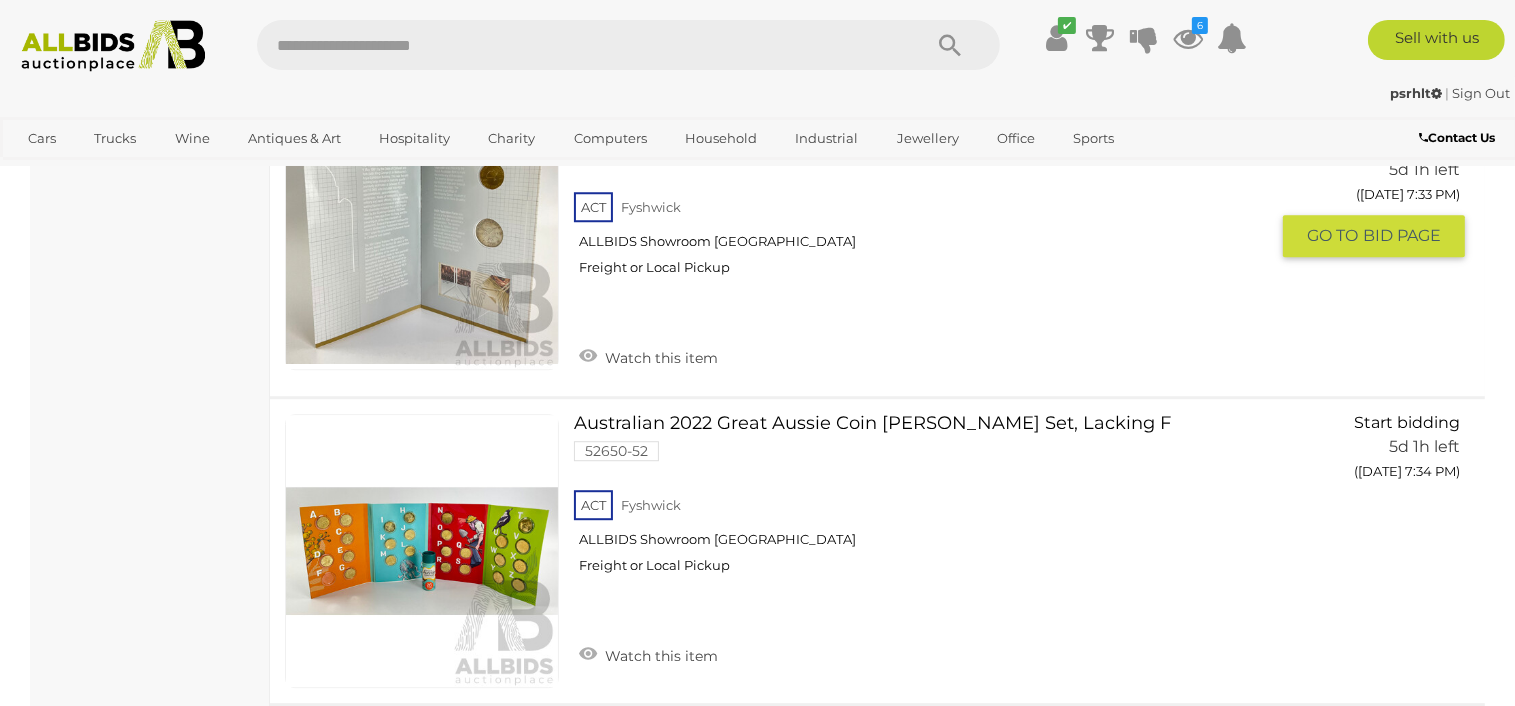 scroll, scrollTop: 5576, scrollLeft: 0, axis: vertical 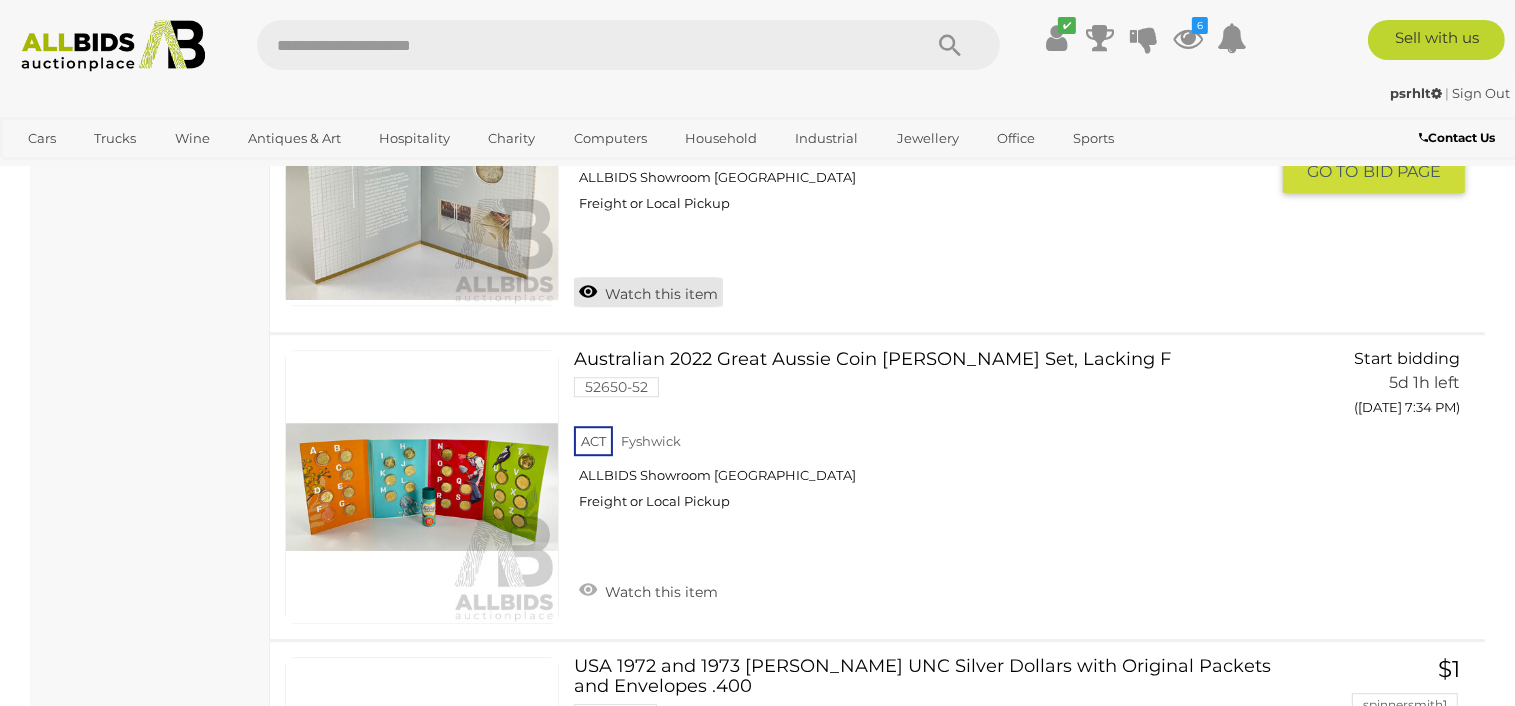 click on "Watch this item" at bounding box center (648, 292) 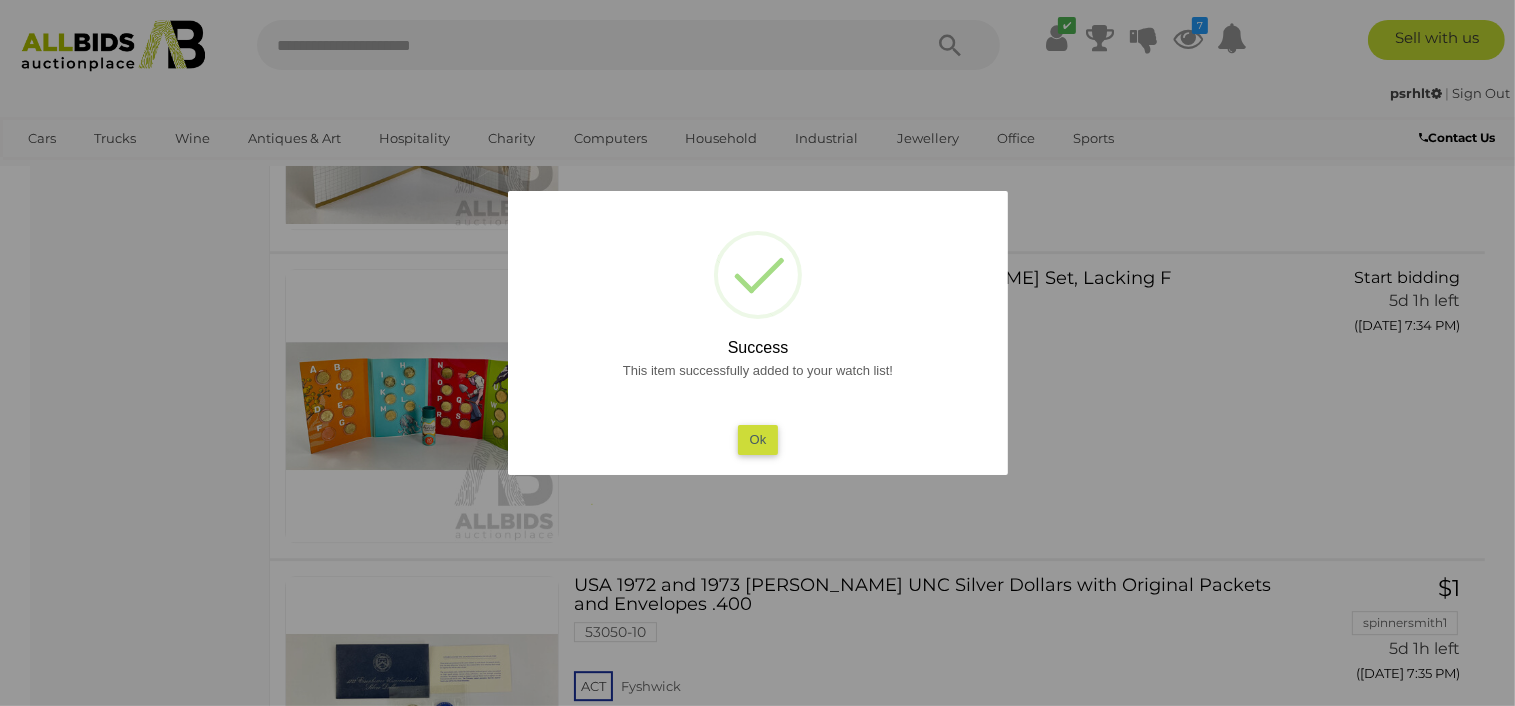click on "Ok" at bounding box center [757, 439] 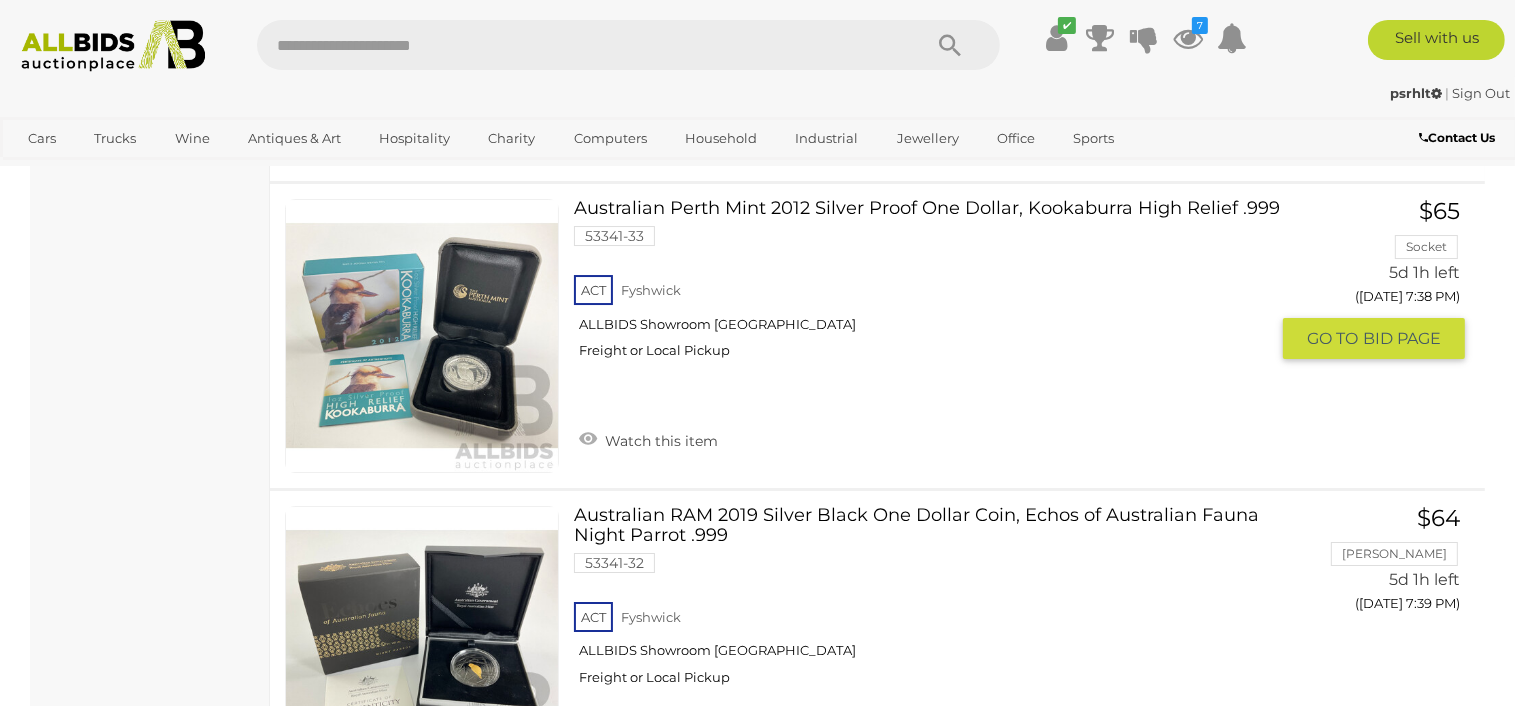 scroll, scrollTop: 7442, scrollLeft: 0, axis: vertical 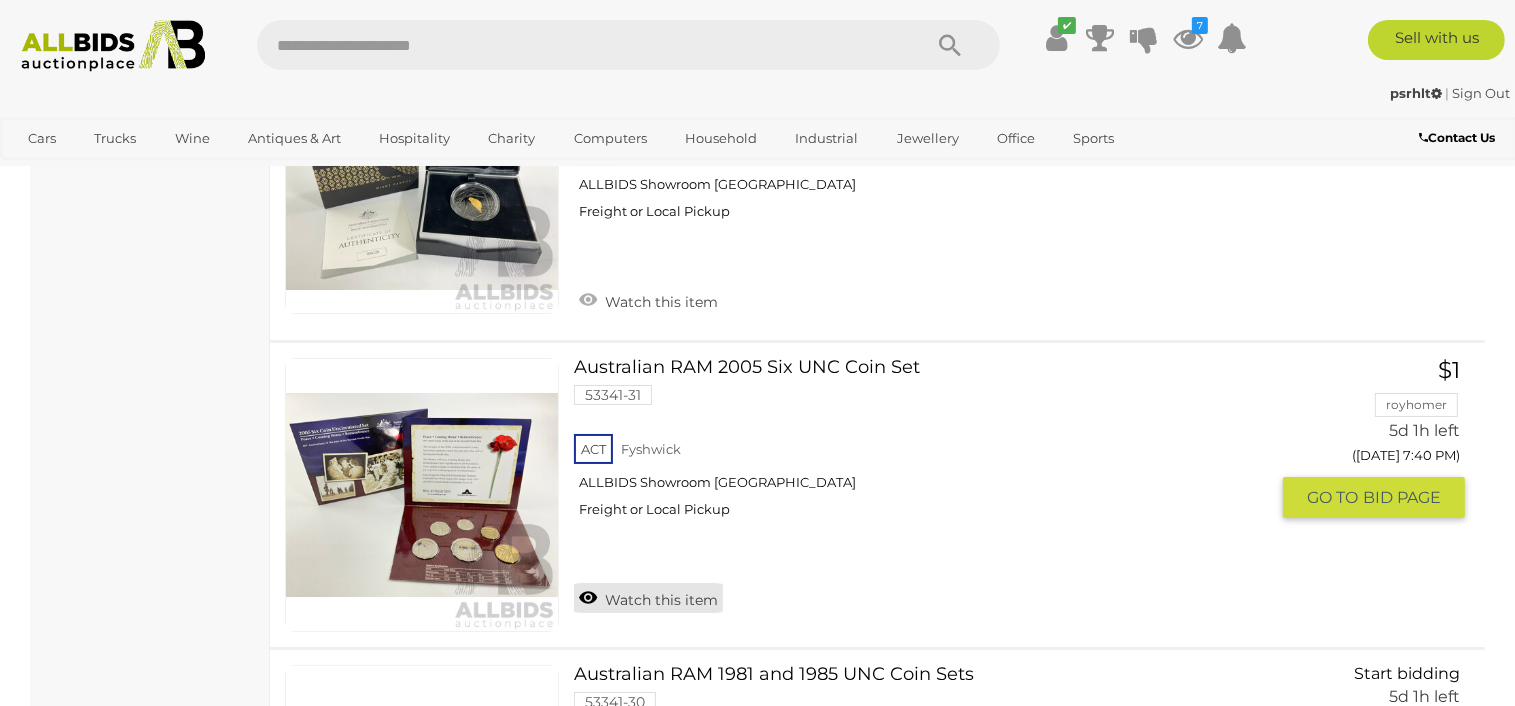 click on "Watch this item" at bounding box center [648, 598] 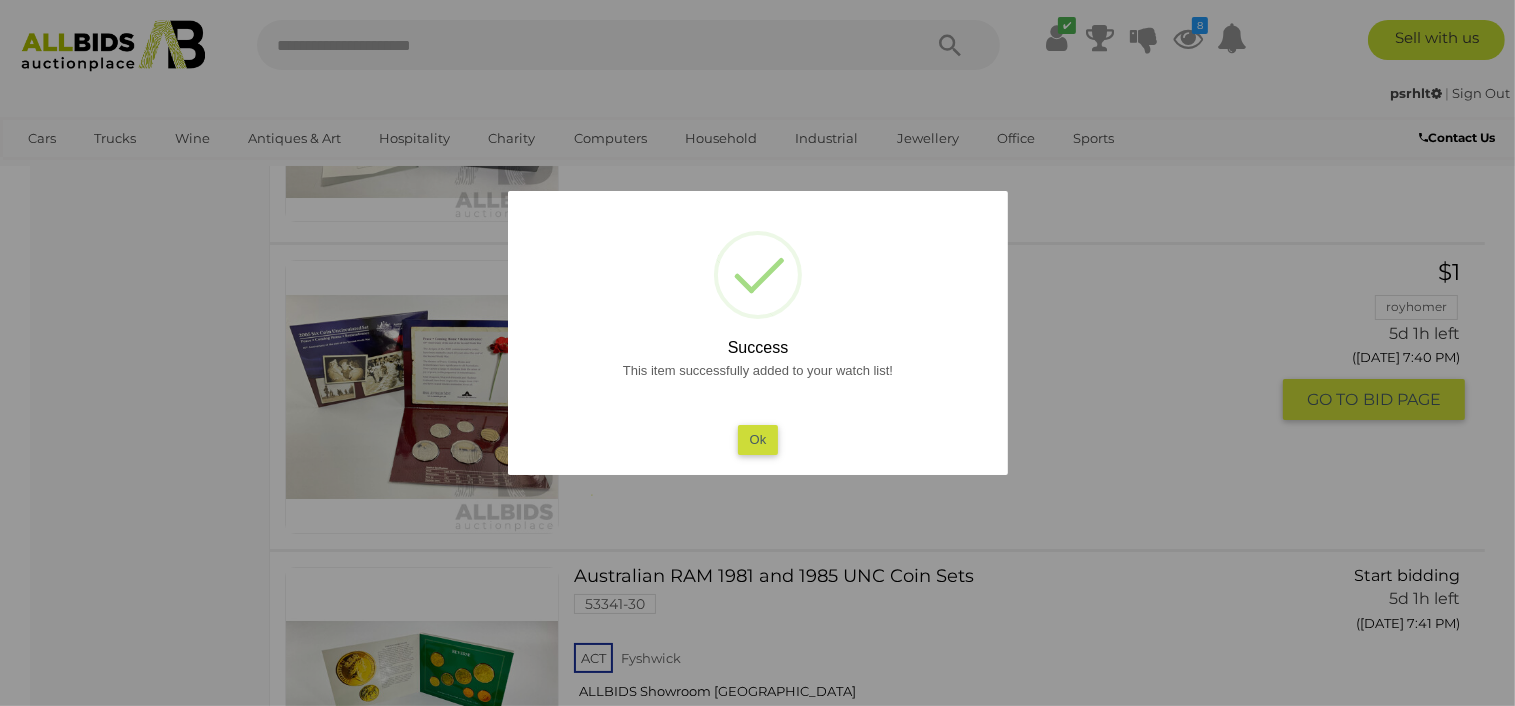 click on "Ok" at bounding box center (757, 439) 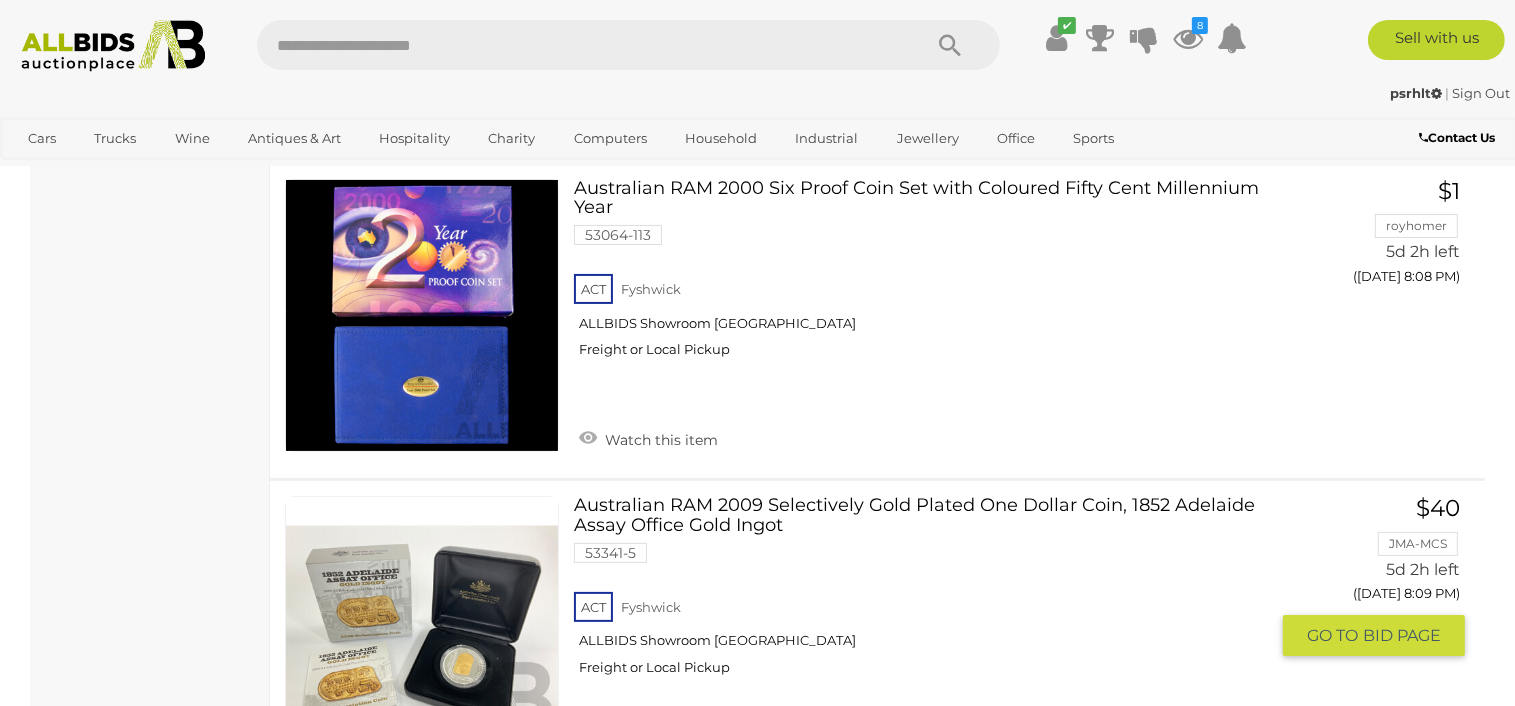 scroll, scrollTop: 15842, scrollLeft: 0, axis: vertical 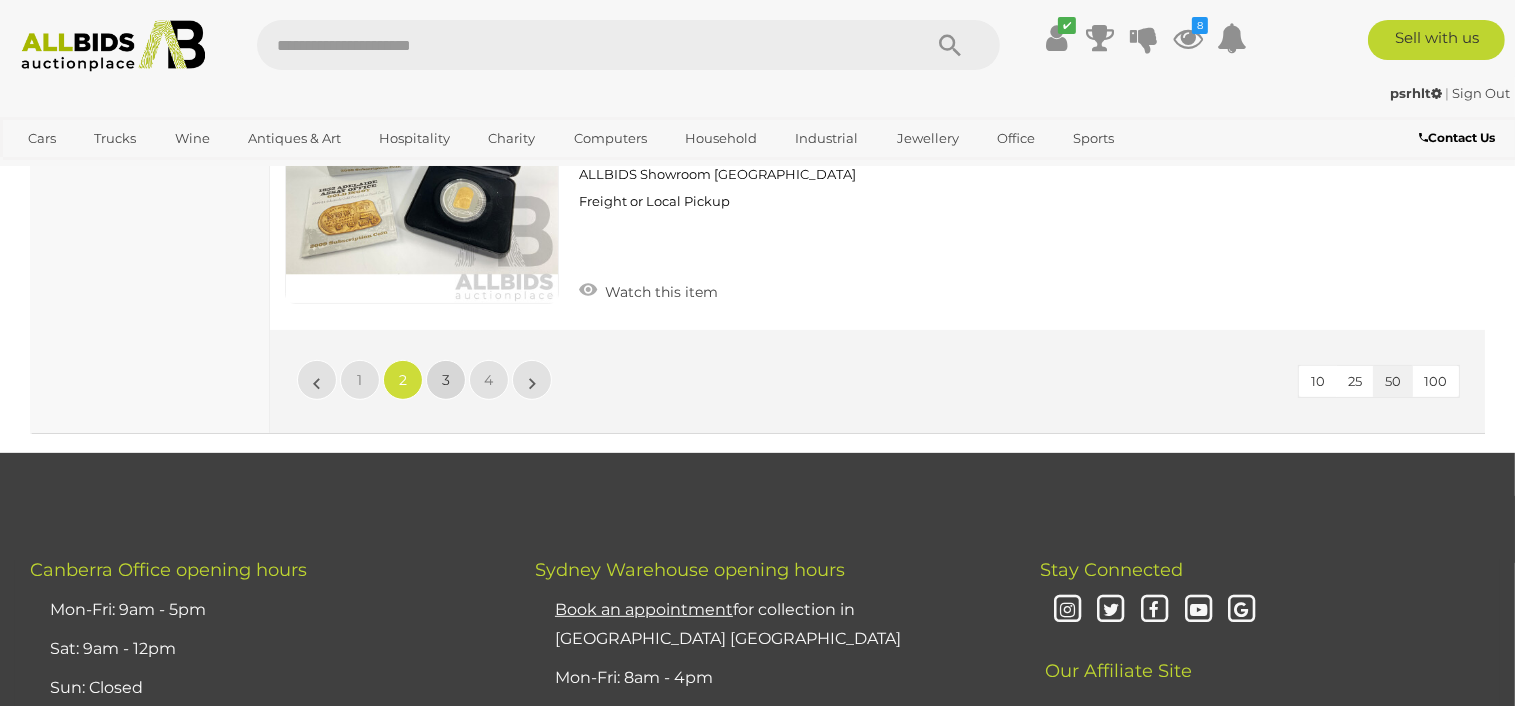 click on "3" at bounding box center (446, 380) 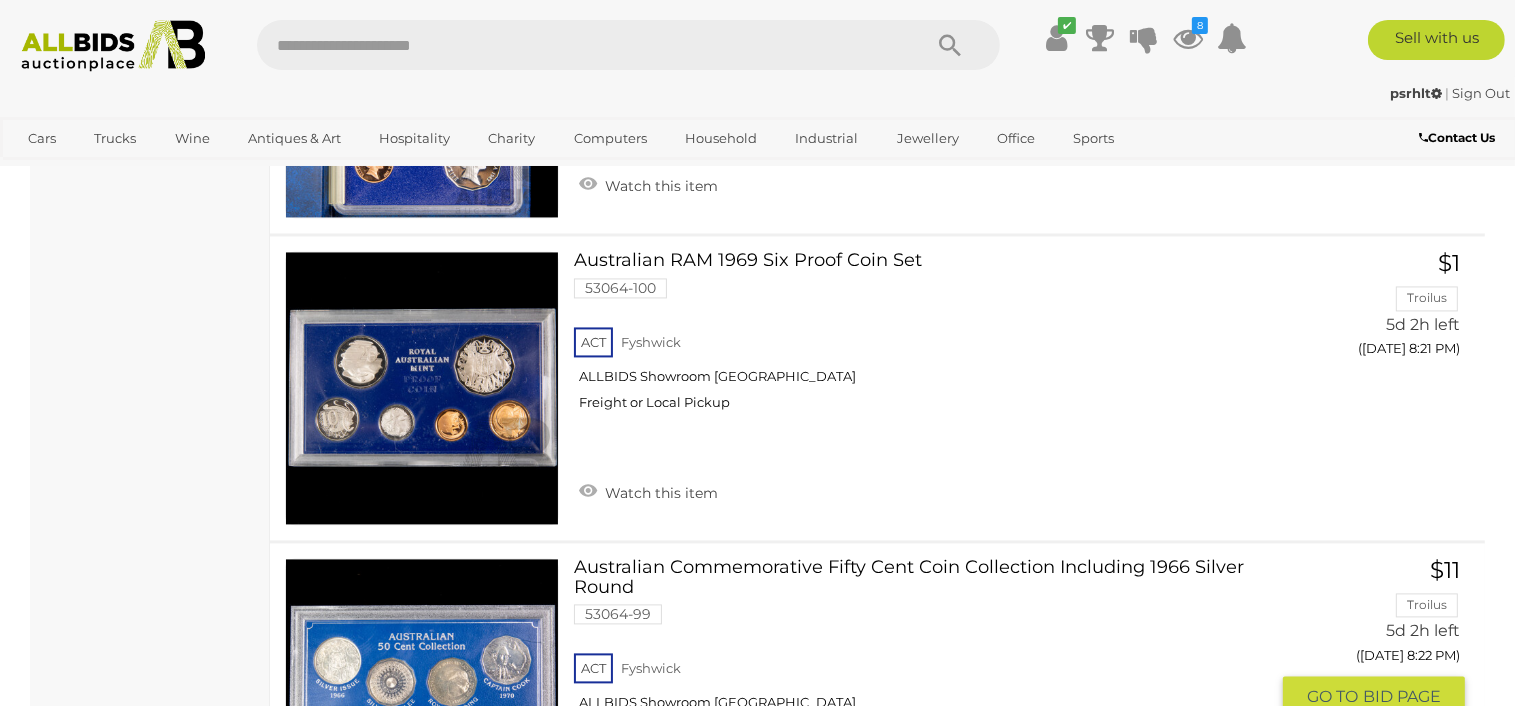 scroll, scrollTop: 4469, scrollLeft: 0, axis: vertical 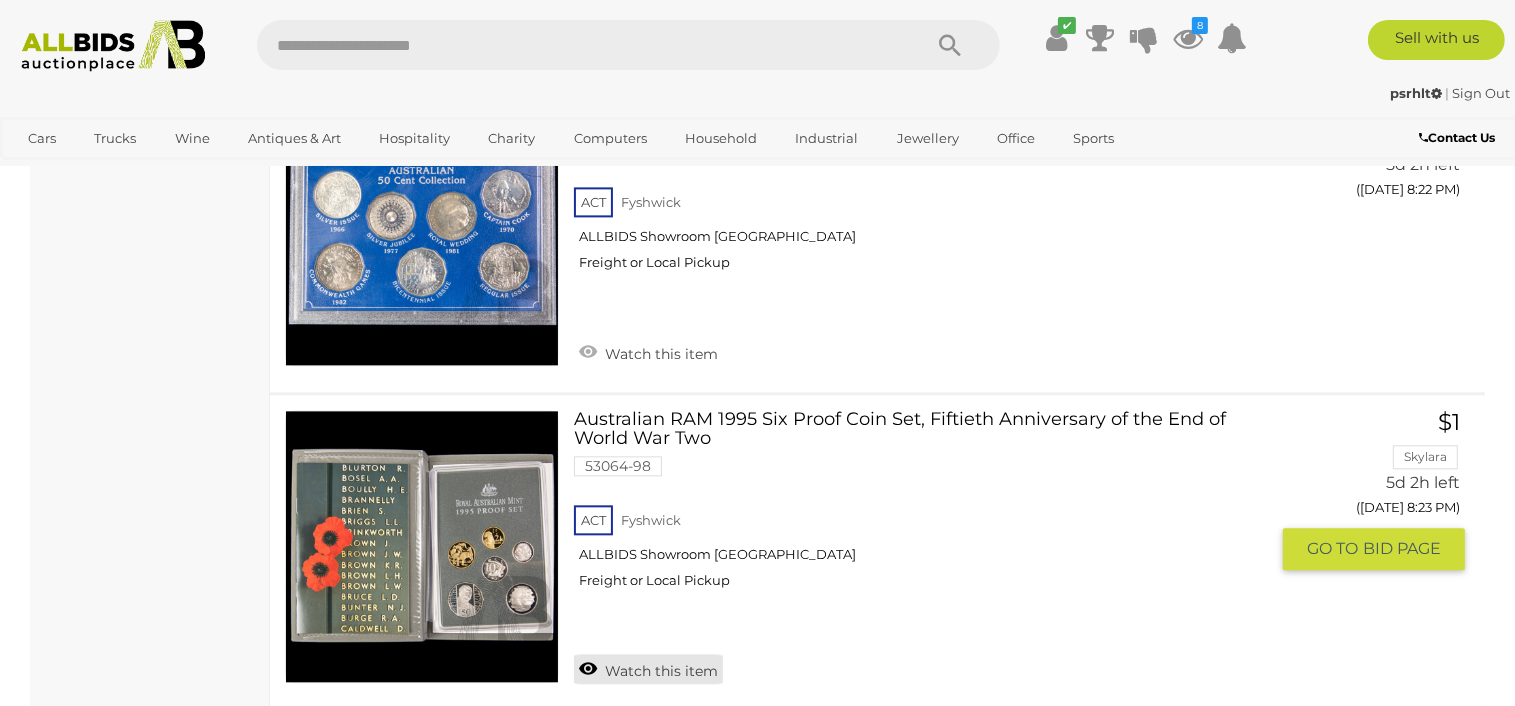 click on "Watch this item" at bounding box center [648, 669] 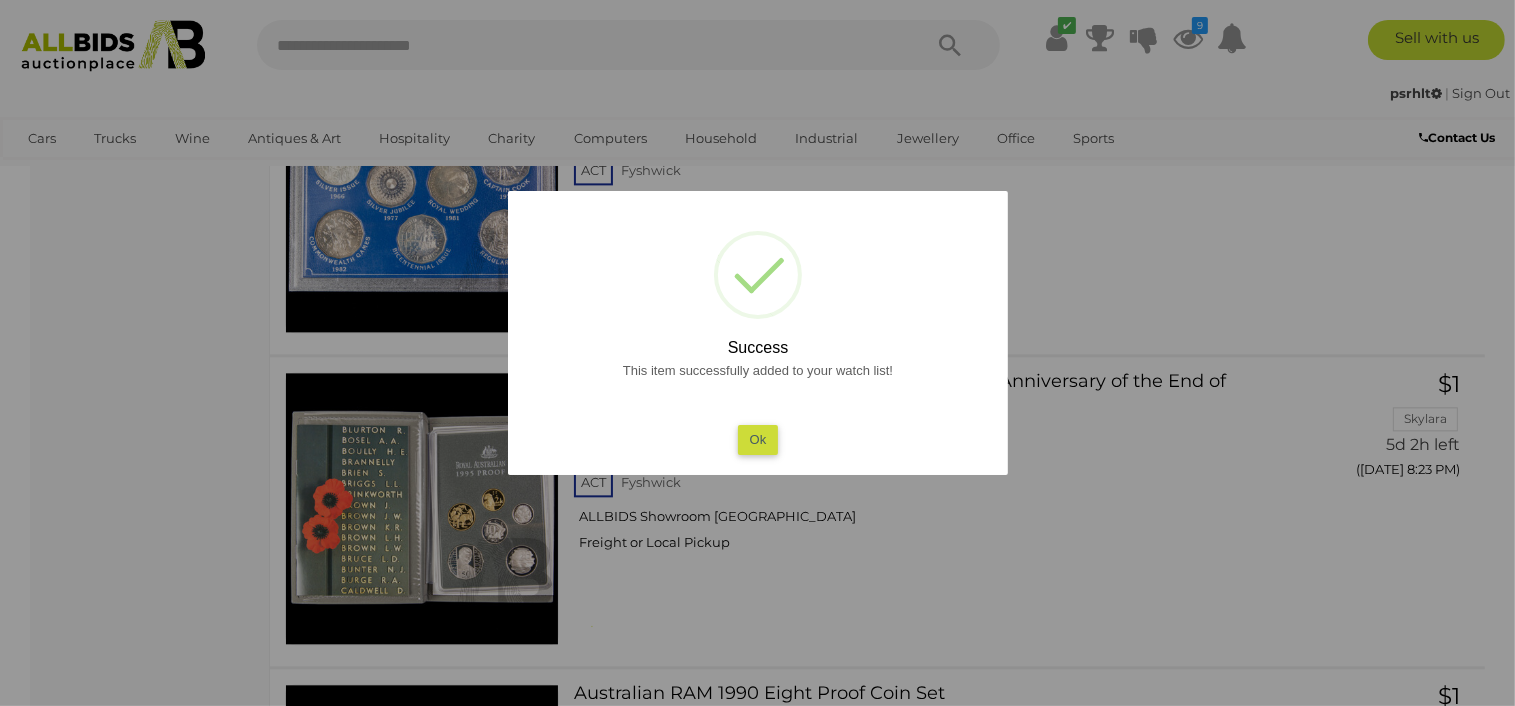 click on "Ok" at bounding box center [757, 439] 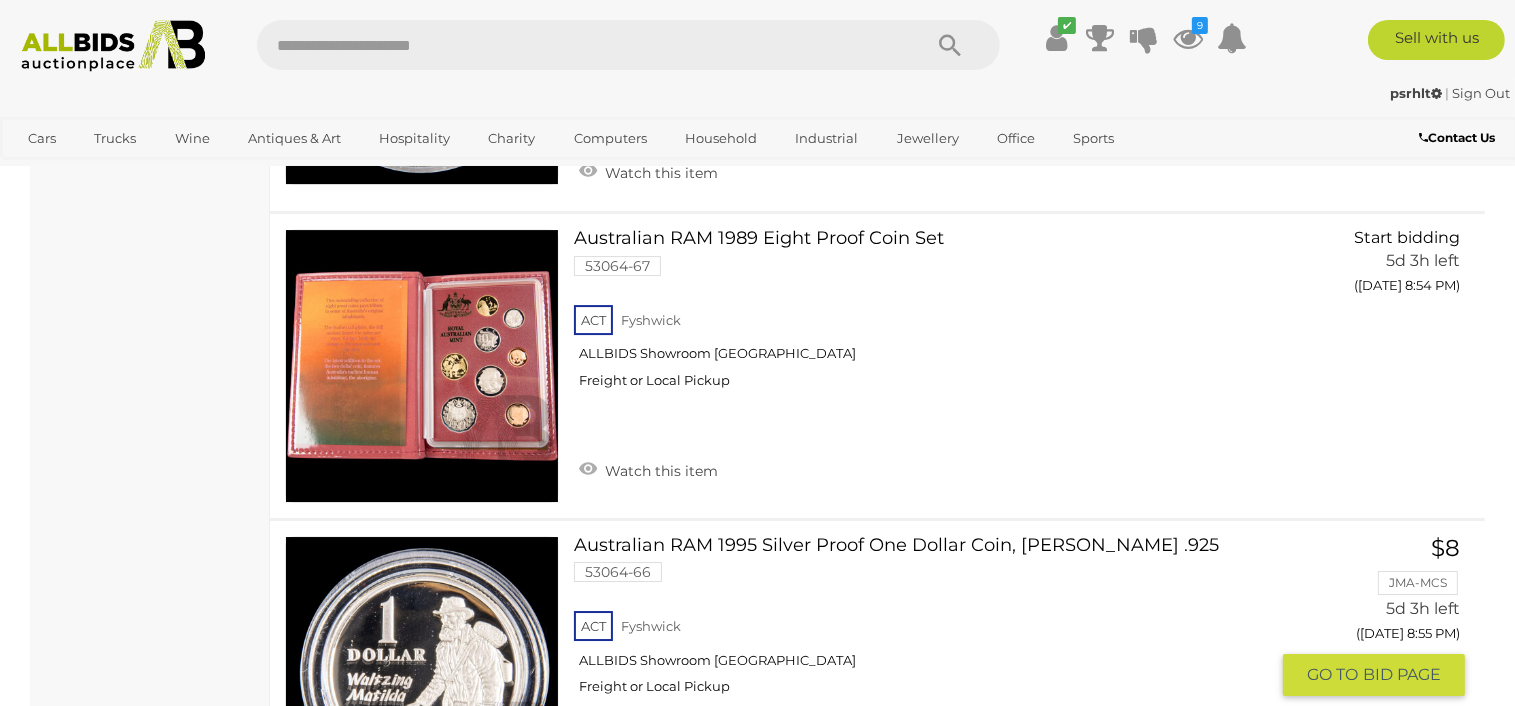 scroll, scrollTop: 14736, scrollLeft: 0, axis: vertical 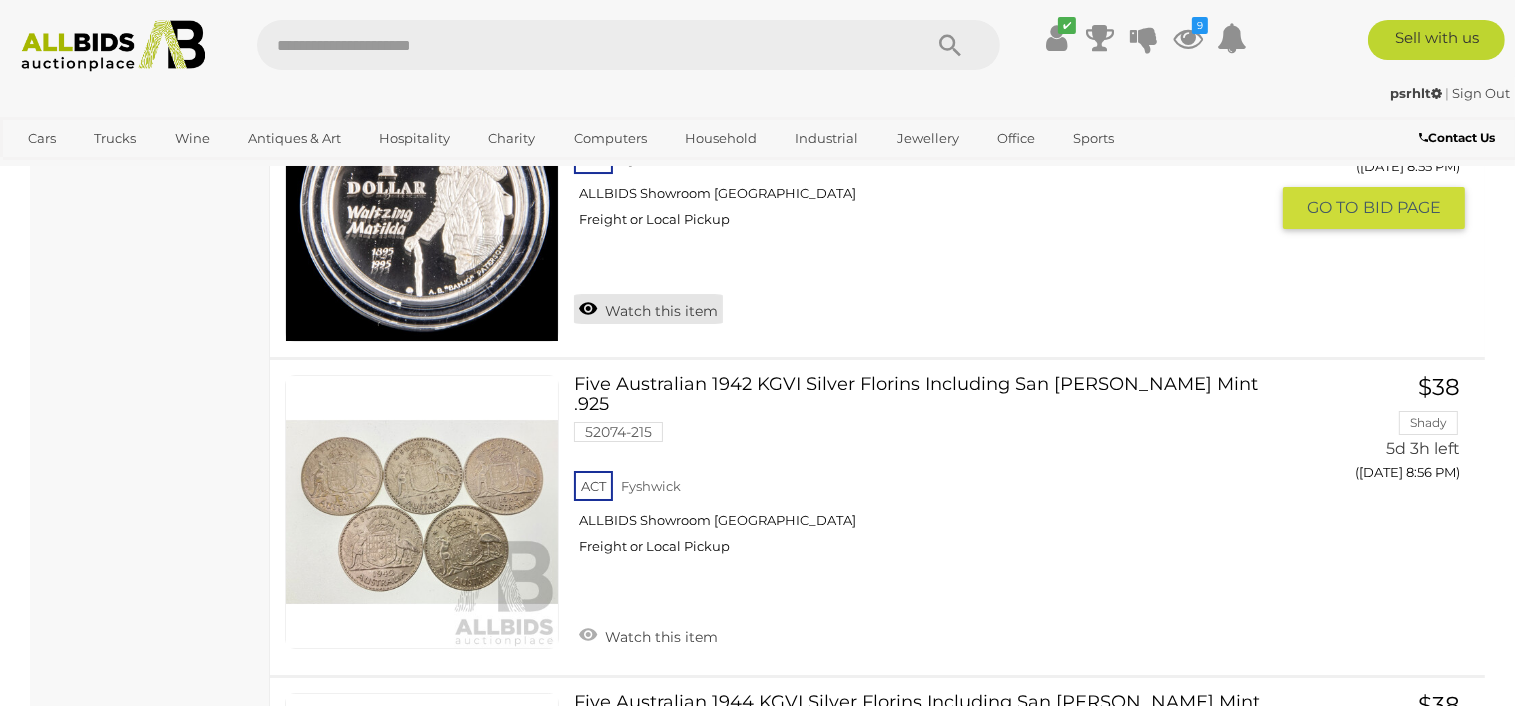 click on "Watch this item" at bounding box center (648, 309) 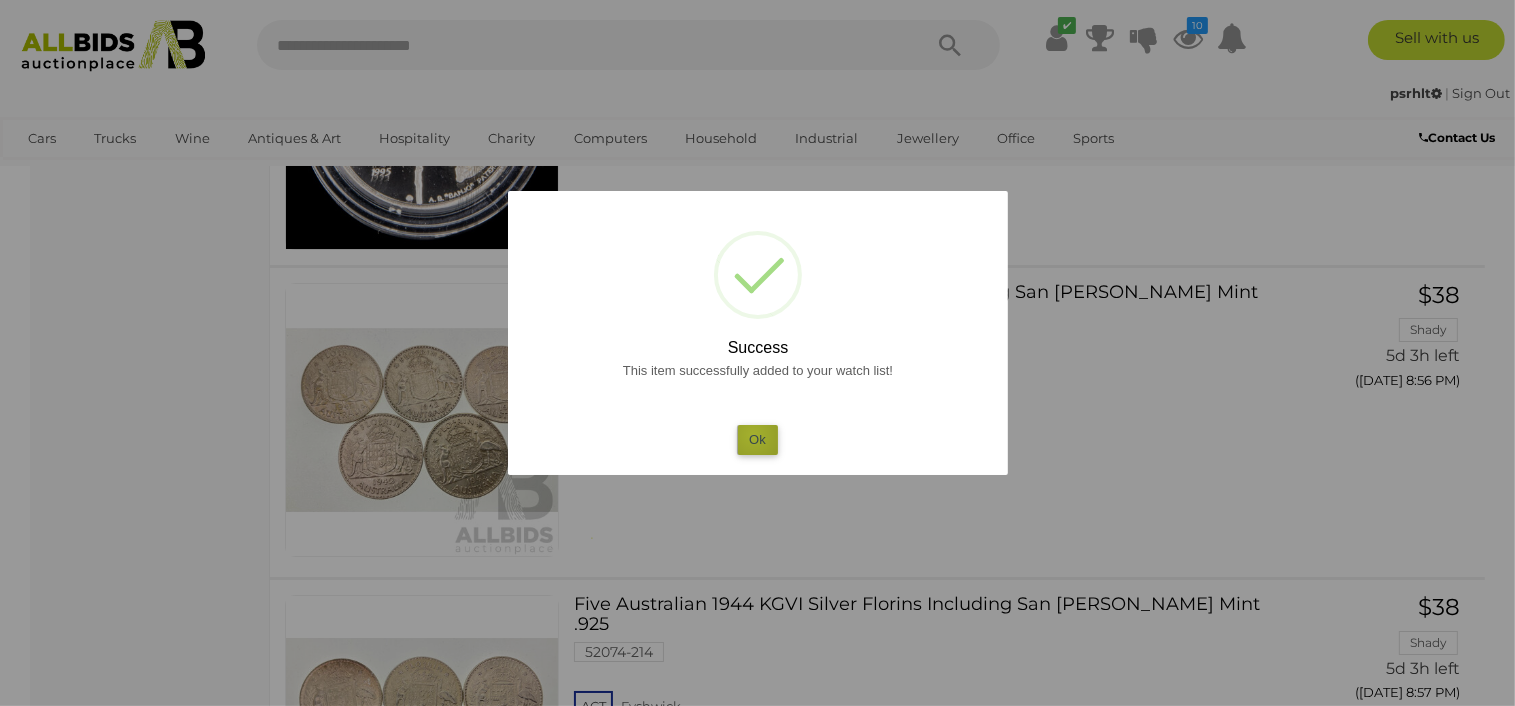 click on "Ok" at bounding box center (757, 439) 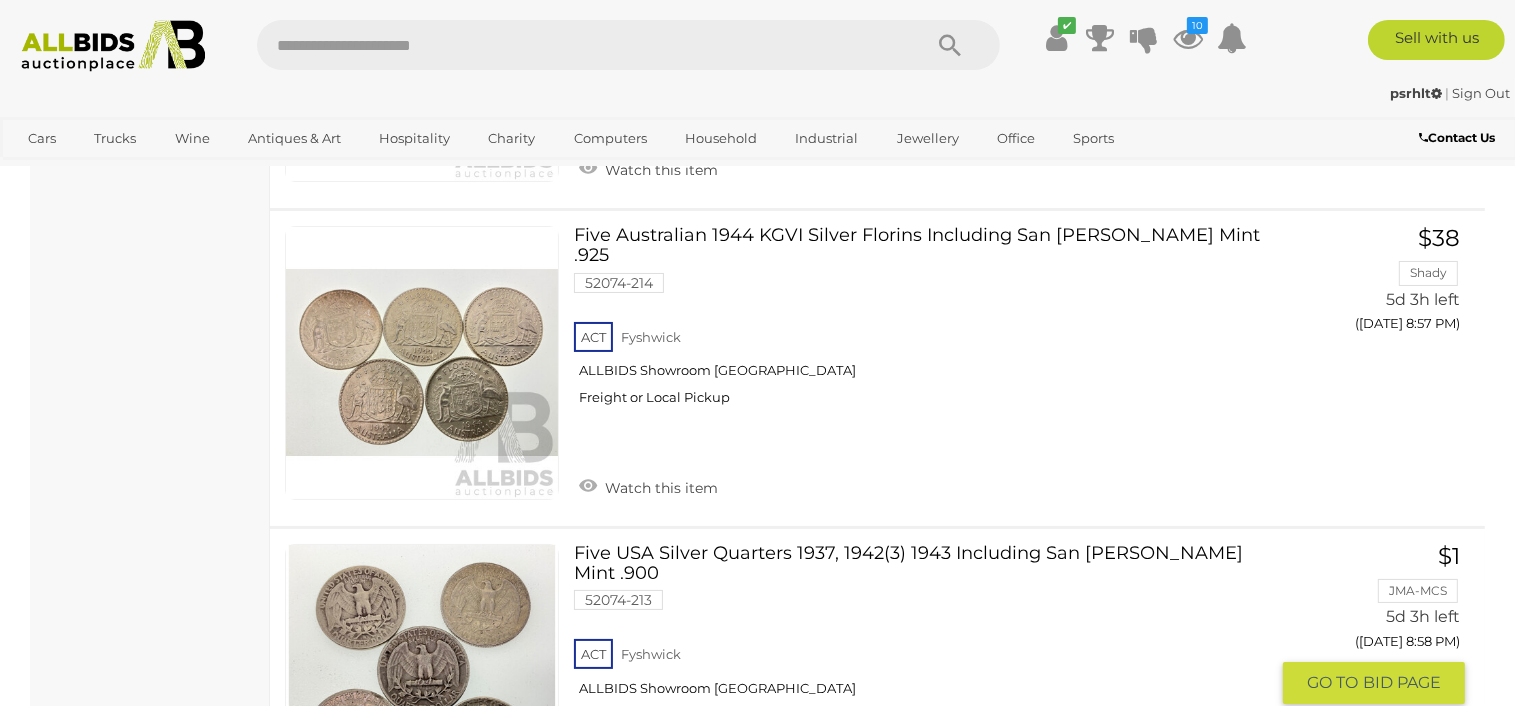 scroll, scrollTop: 15669, scrollLeft: 0, axis: vertical 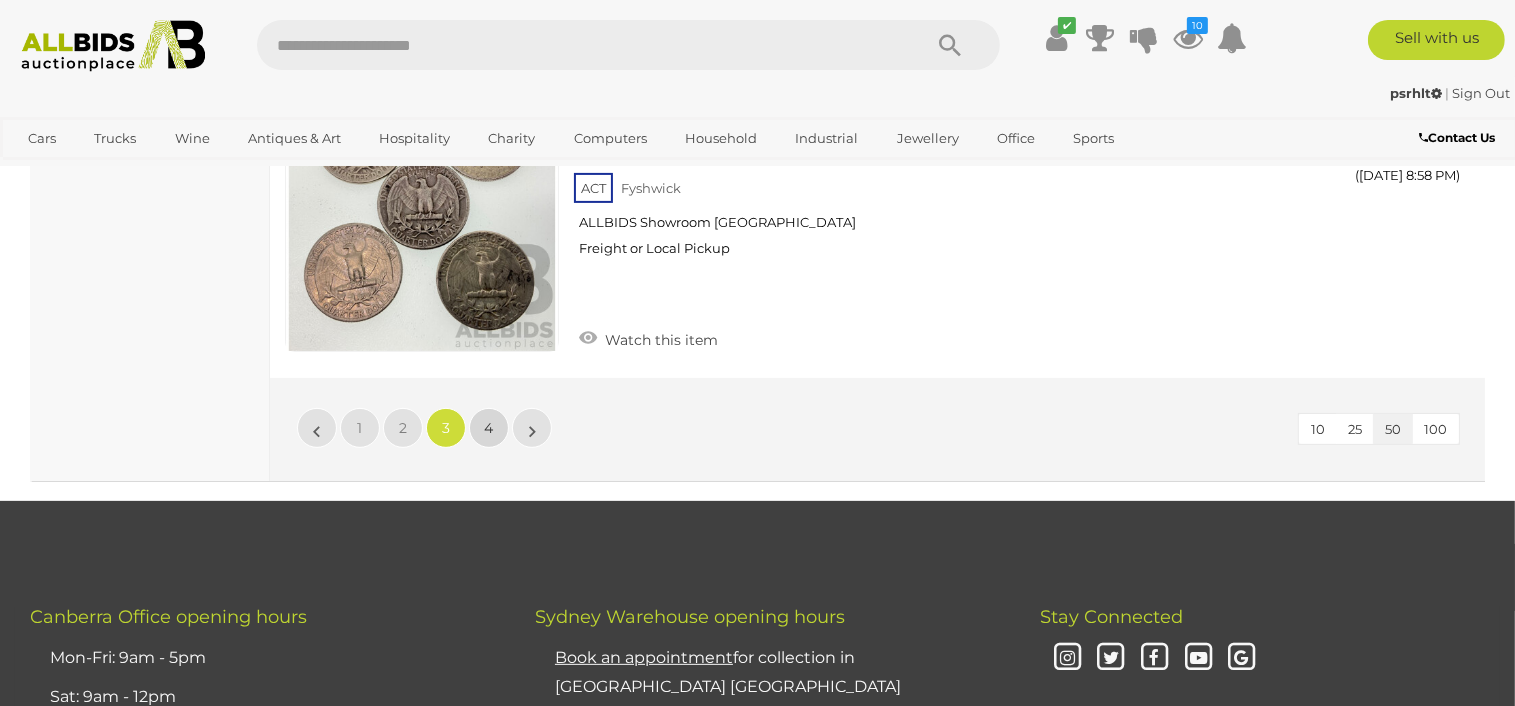 click on "4" at bounding box center [489, 428] 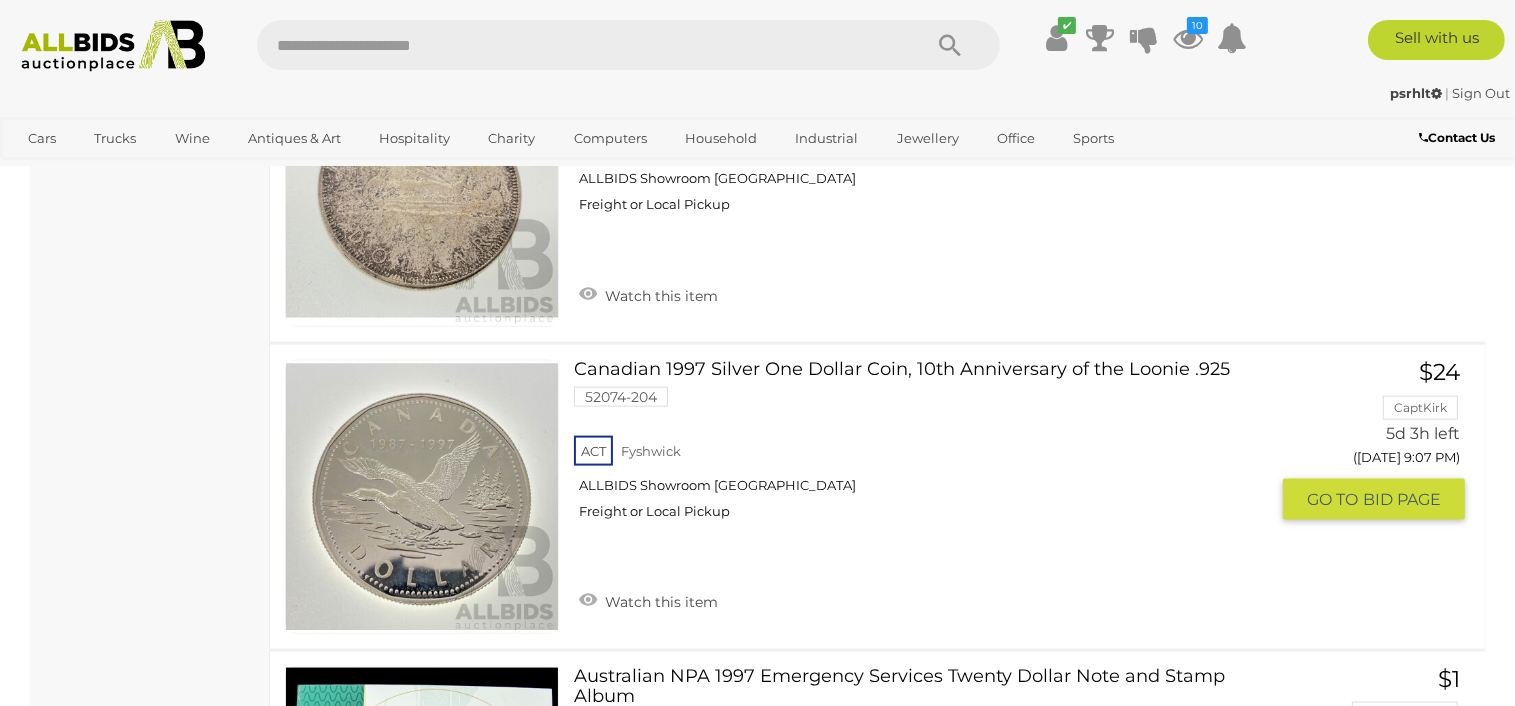scroll, scrollTop: 3069, scrollLeft: 0, axis: vertical 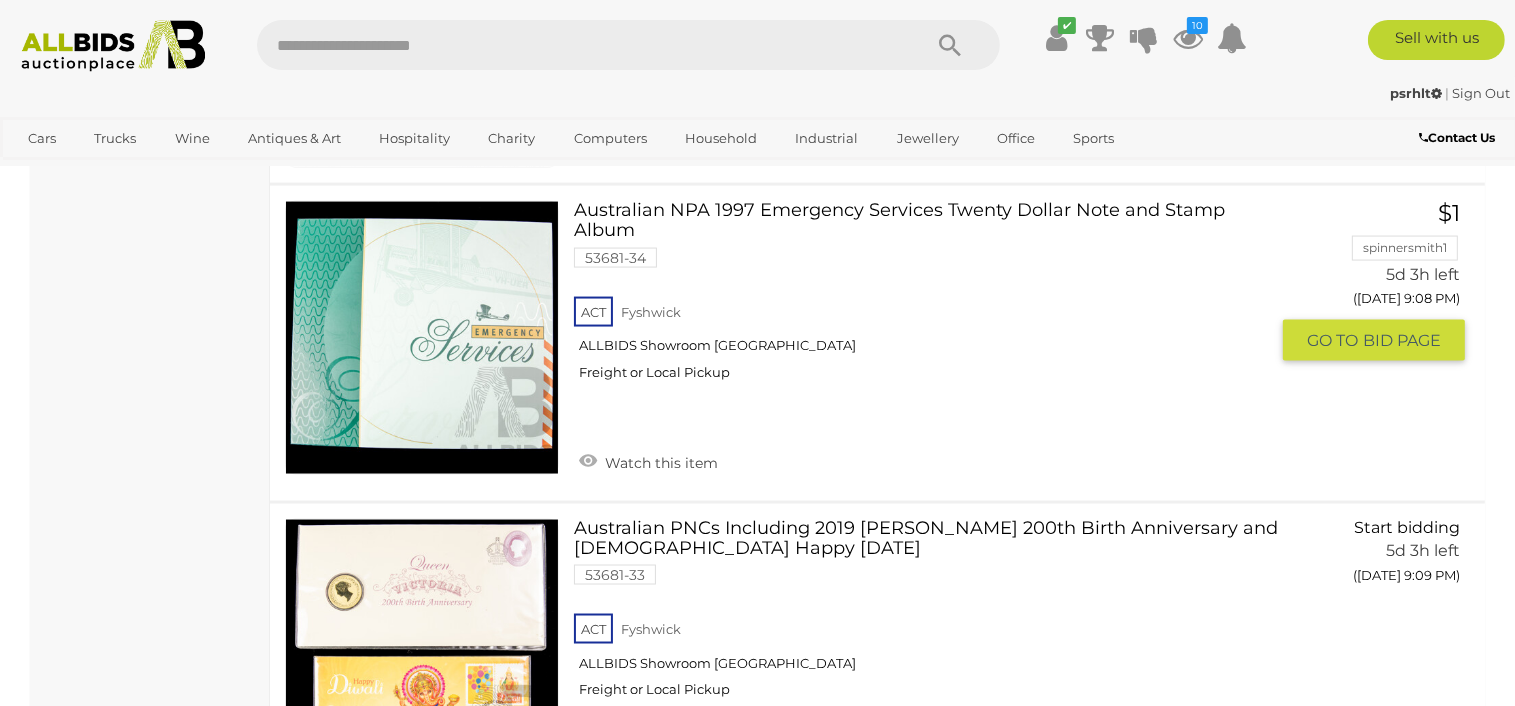 click on "Australian NPA 1997 Emergency Services Twenty Dollar Note and Stamp Album
53681-34
ACT" at bounding box center (928, 298) 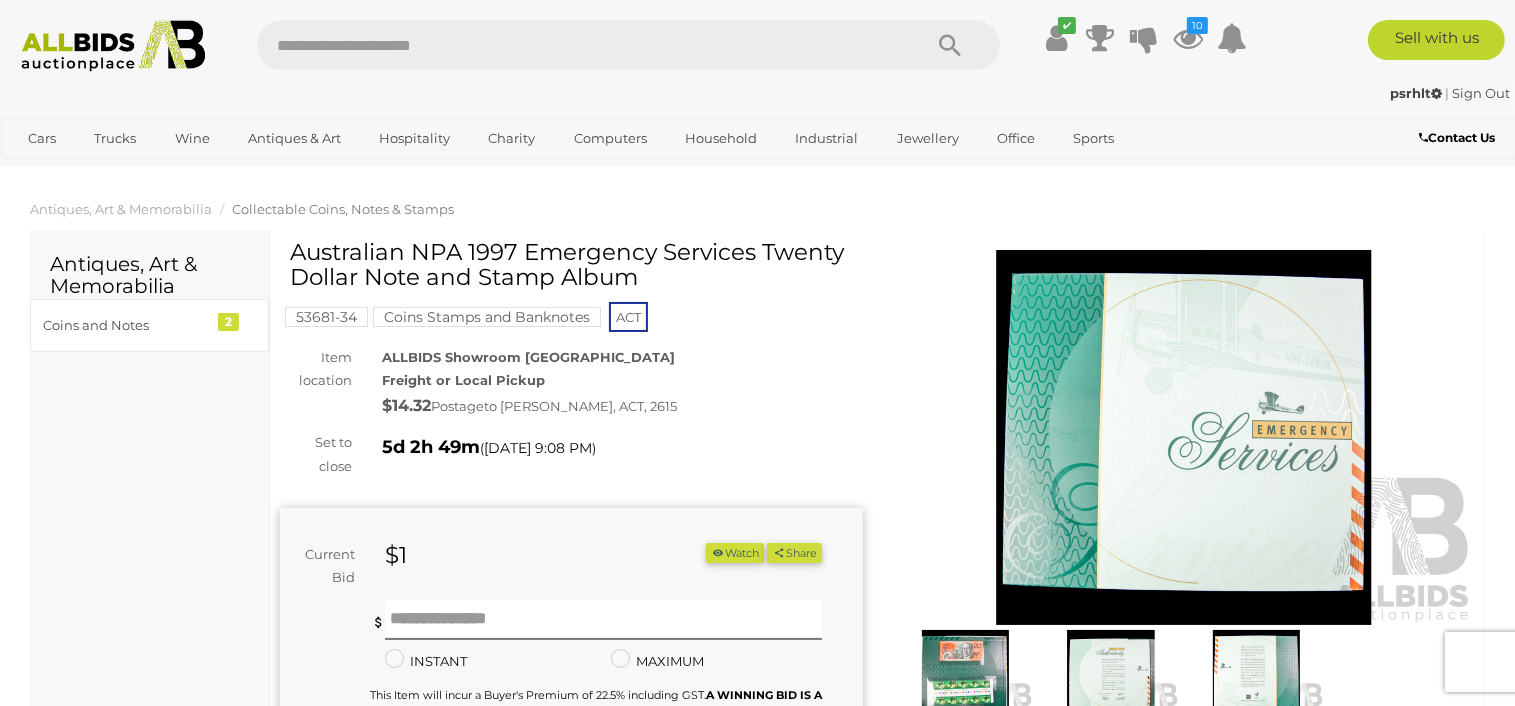 scroll, scrollTop: 466, scrollLeft: 0, axis: vertical 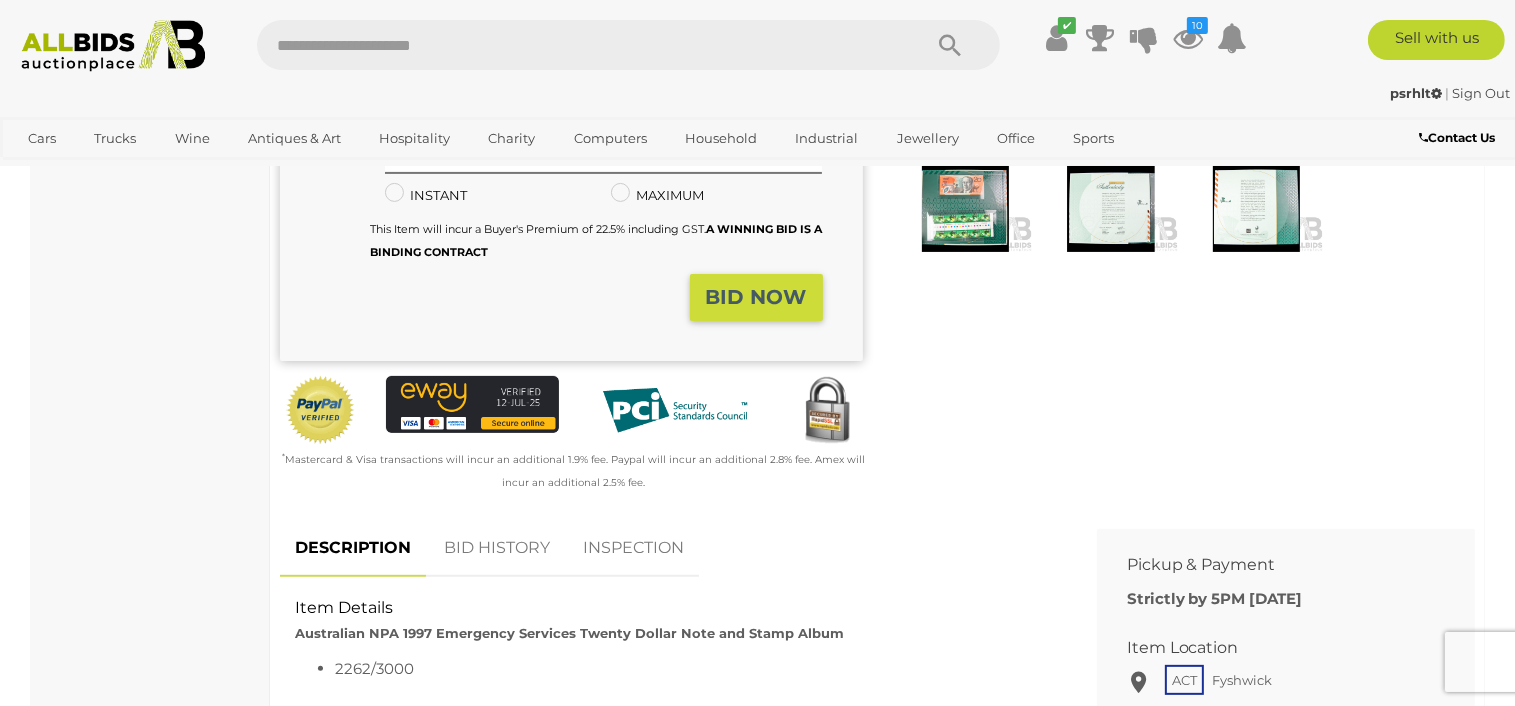 click at bounding box center [966, 207] 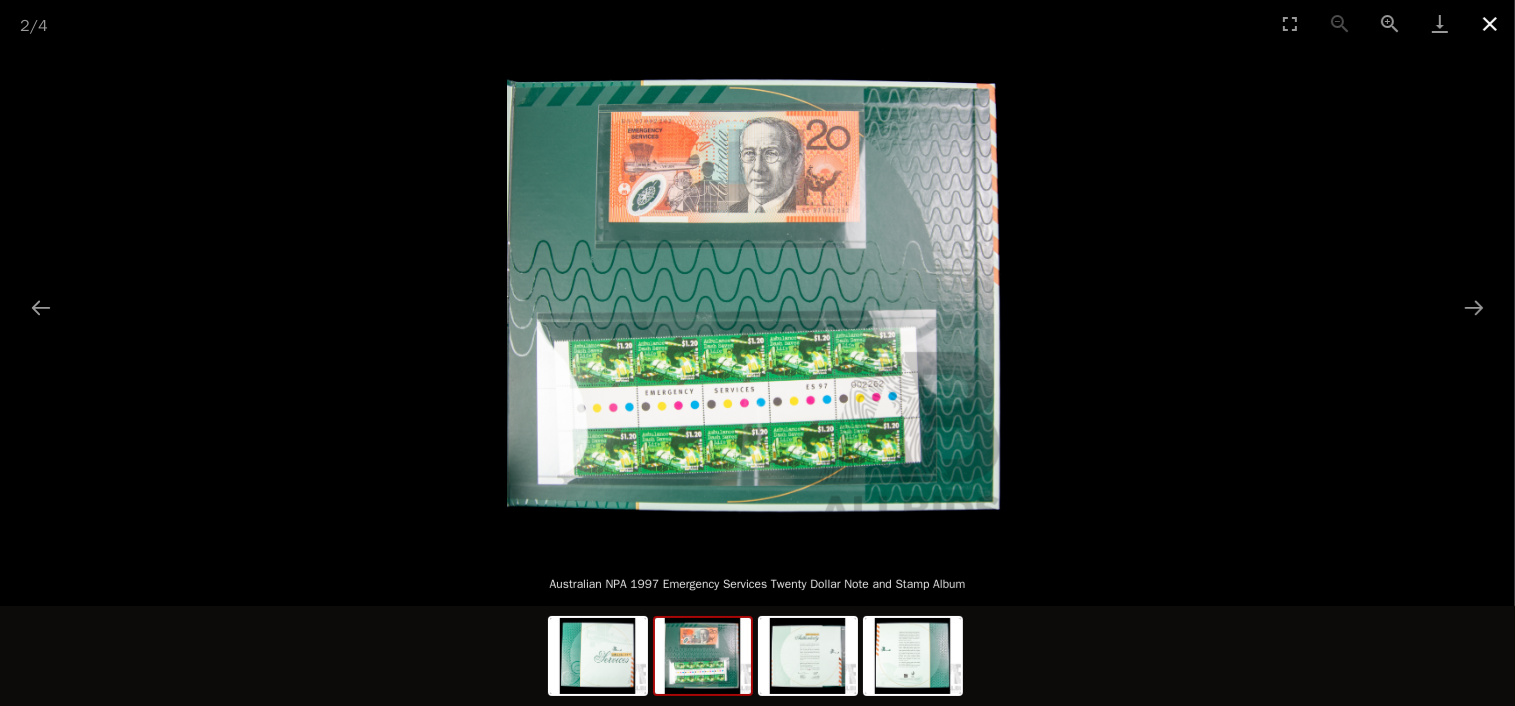 click at bounding box center [1490, 23] 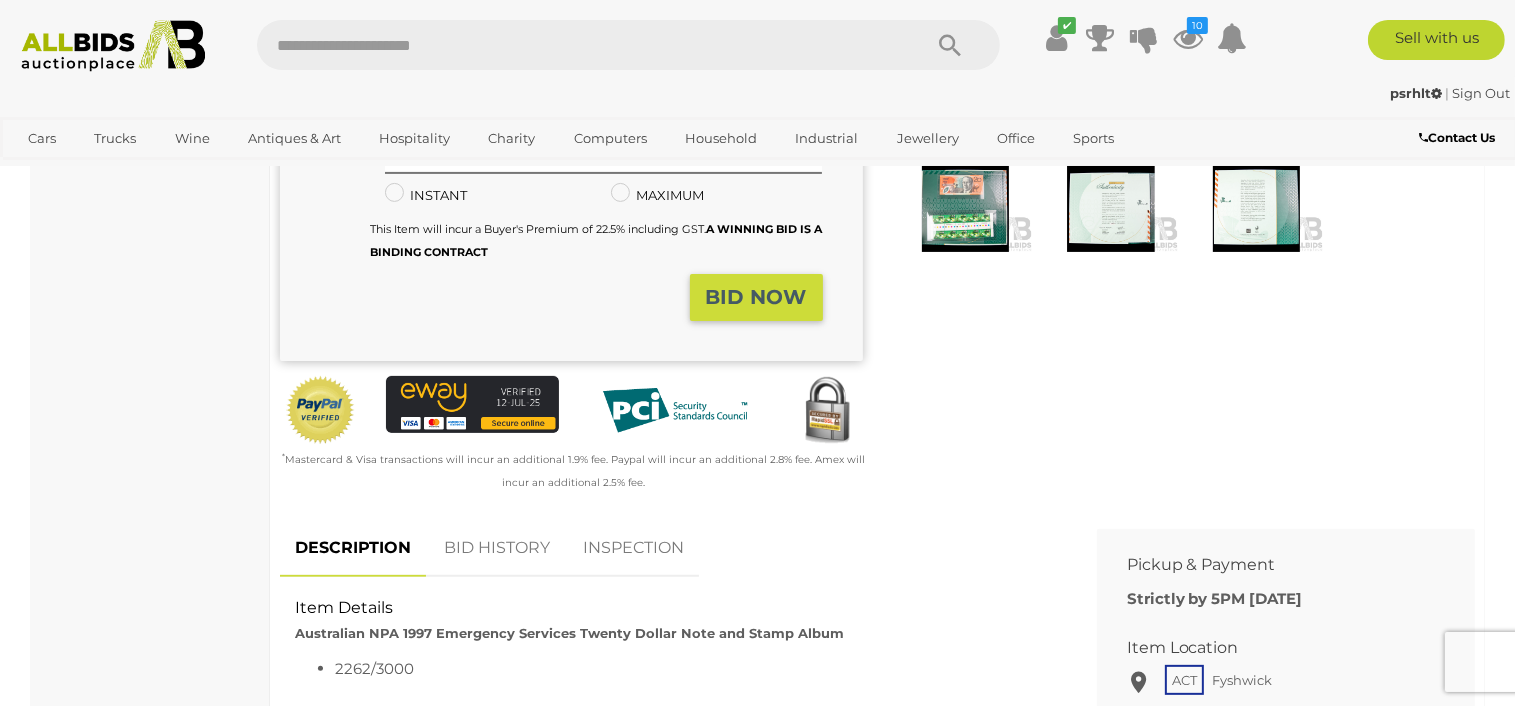 scroll, scrollTop: 0, scrollLeft: 0, axis: both 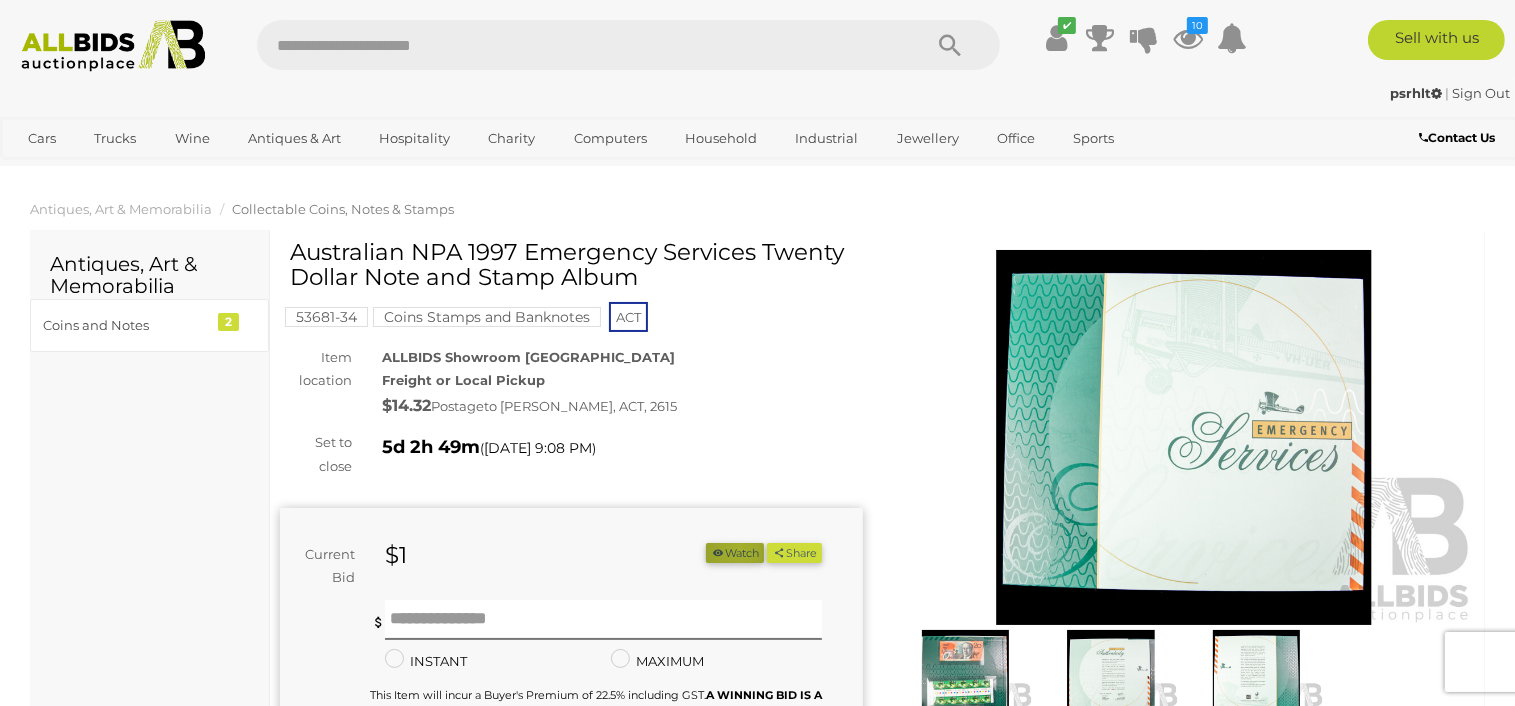 click on "Watch" at bounding box center (735, 553) 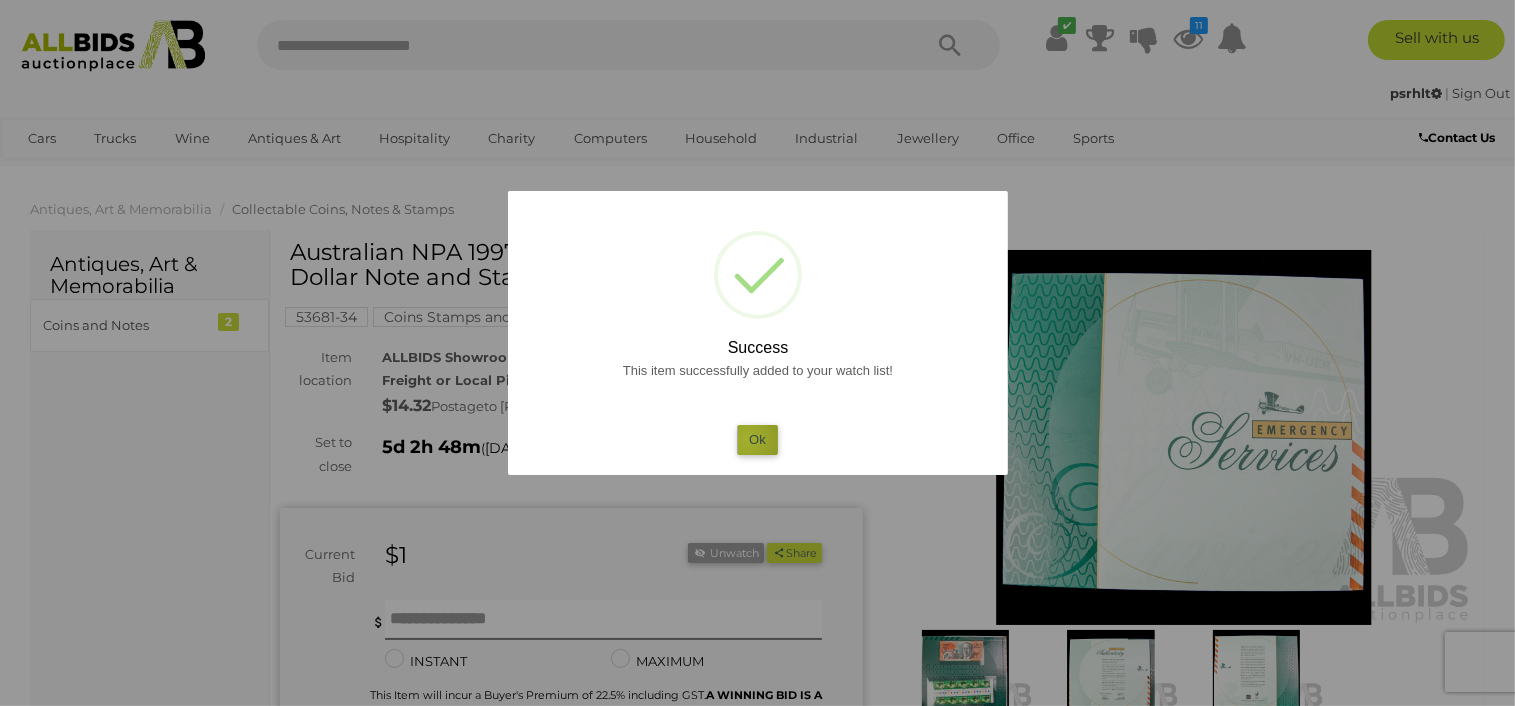 click on "Ok" at bounding box center [757, 439] 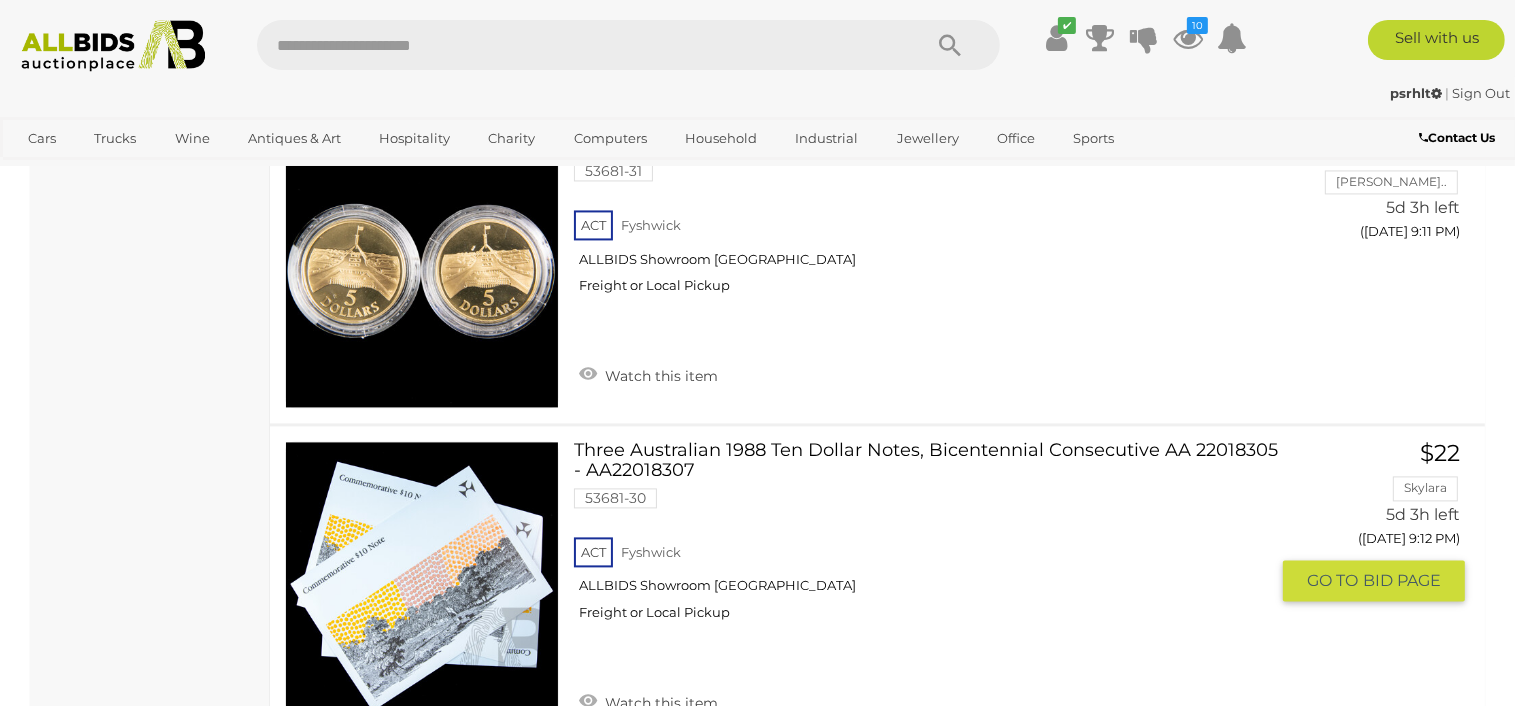 scroll, scrollTop: 4544, scrollLeft: 0, axis: vertical 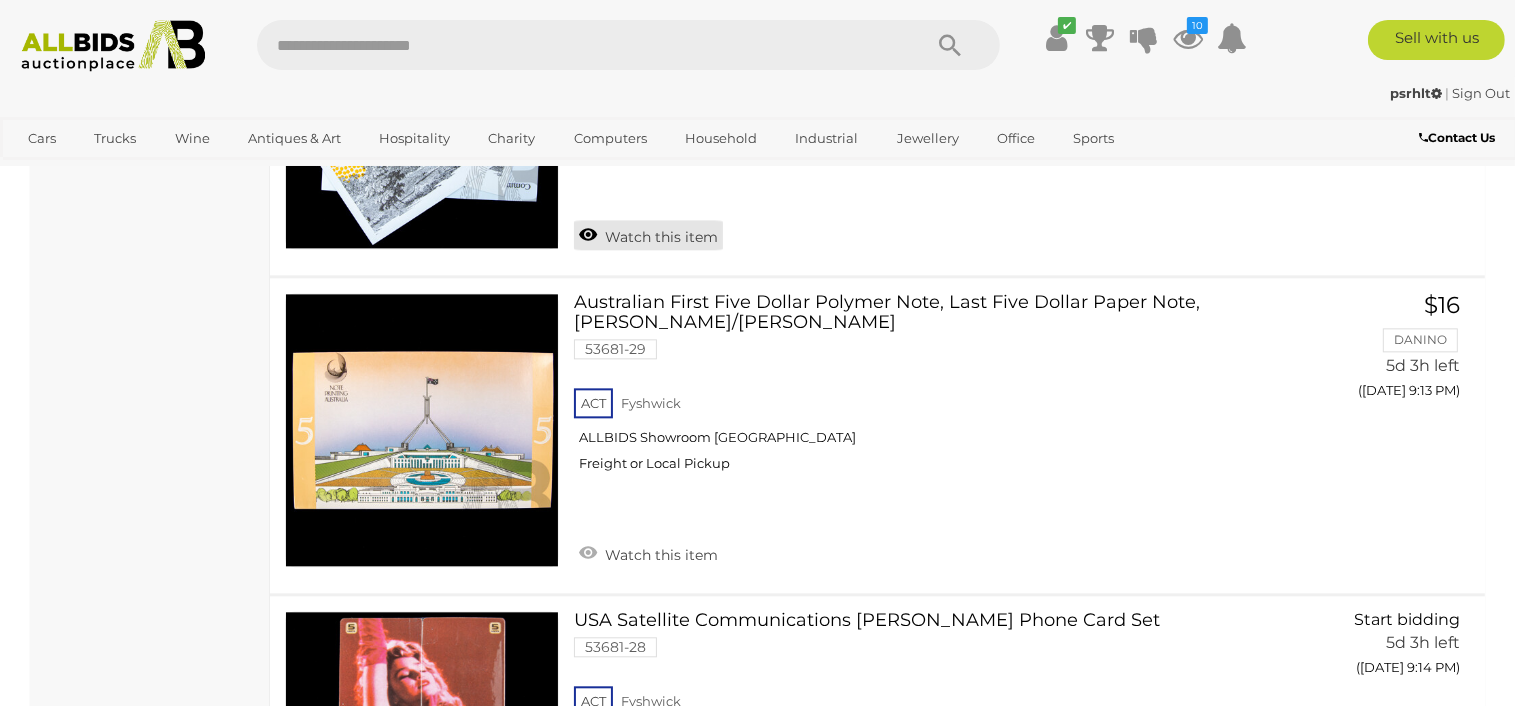 click on "Watch this item" at bounding box center [648, 235] 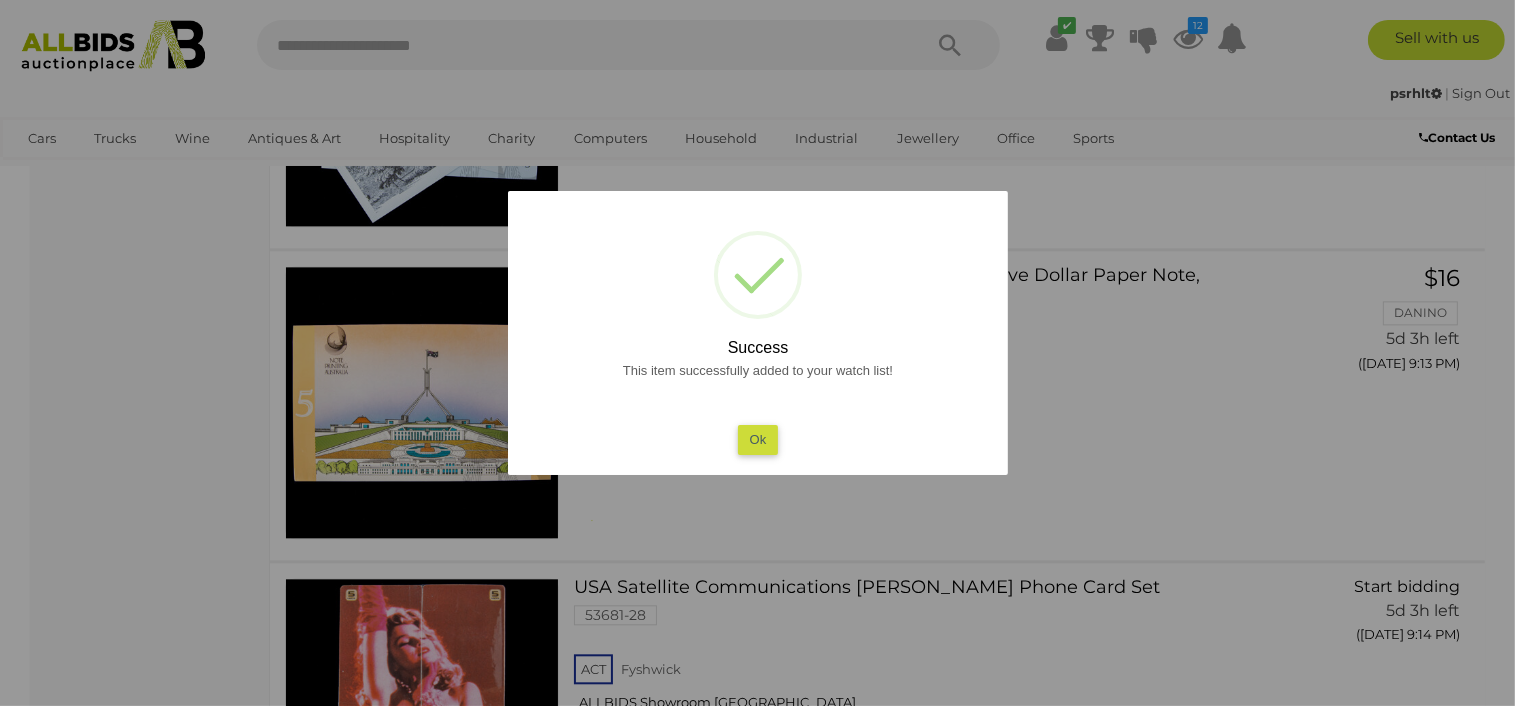 click on "Ok" at bounding box center [757, 439] 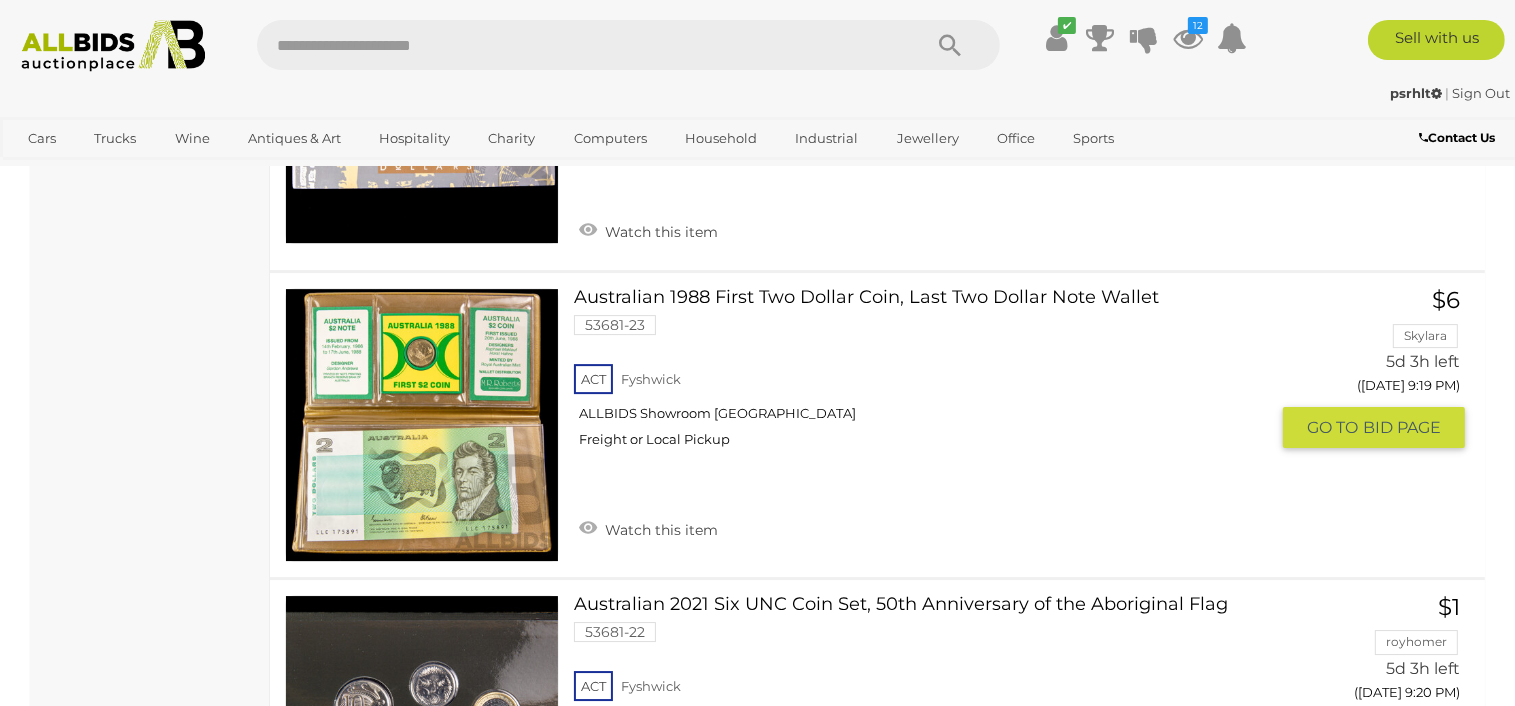 scroll, scrollTop: 6878, scrollLeft: 0, axis: vertical 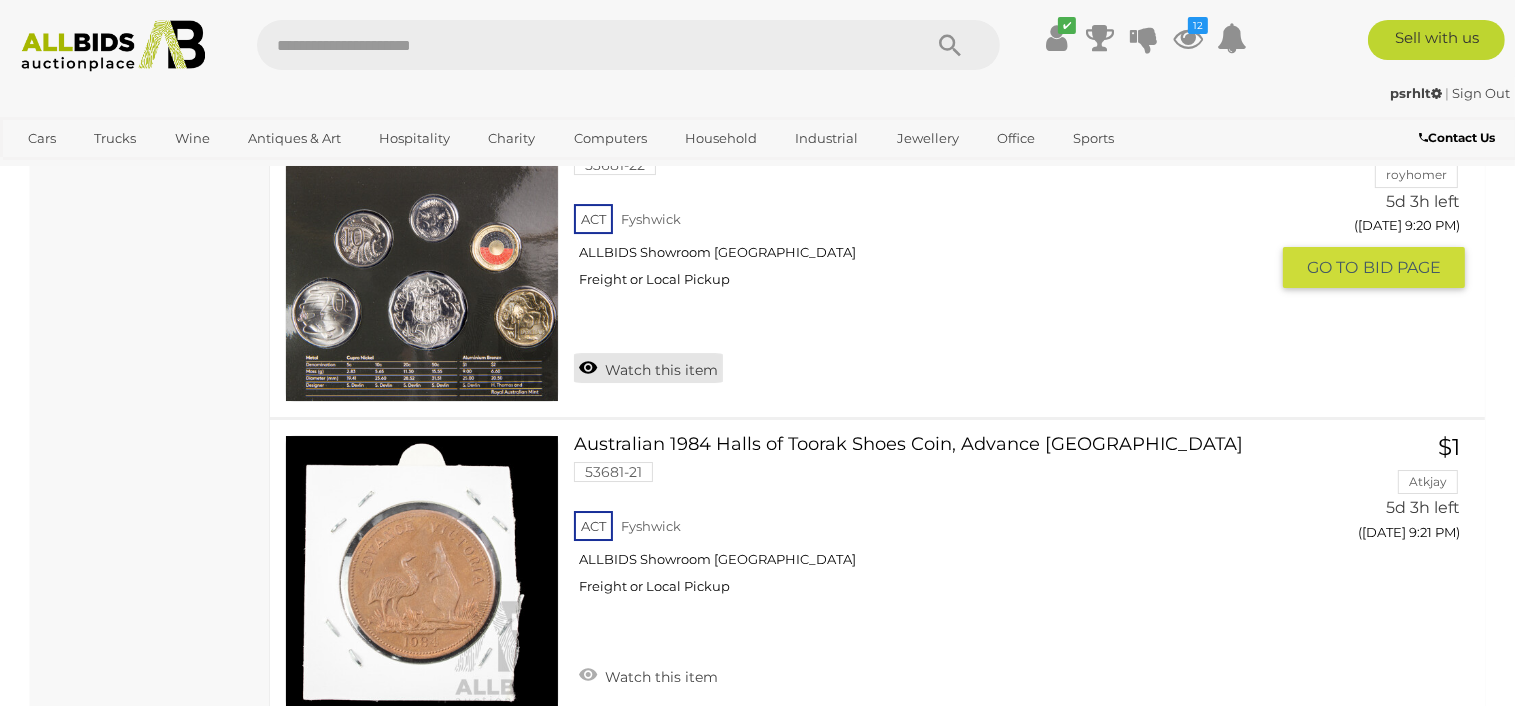 click on "Watch this item" at bounding box center [648, 368] 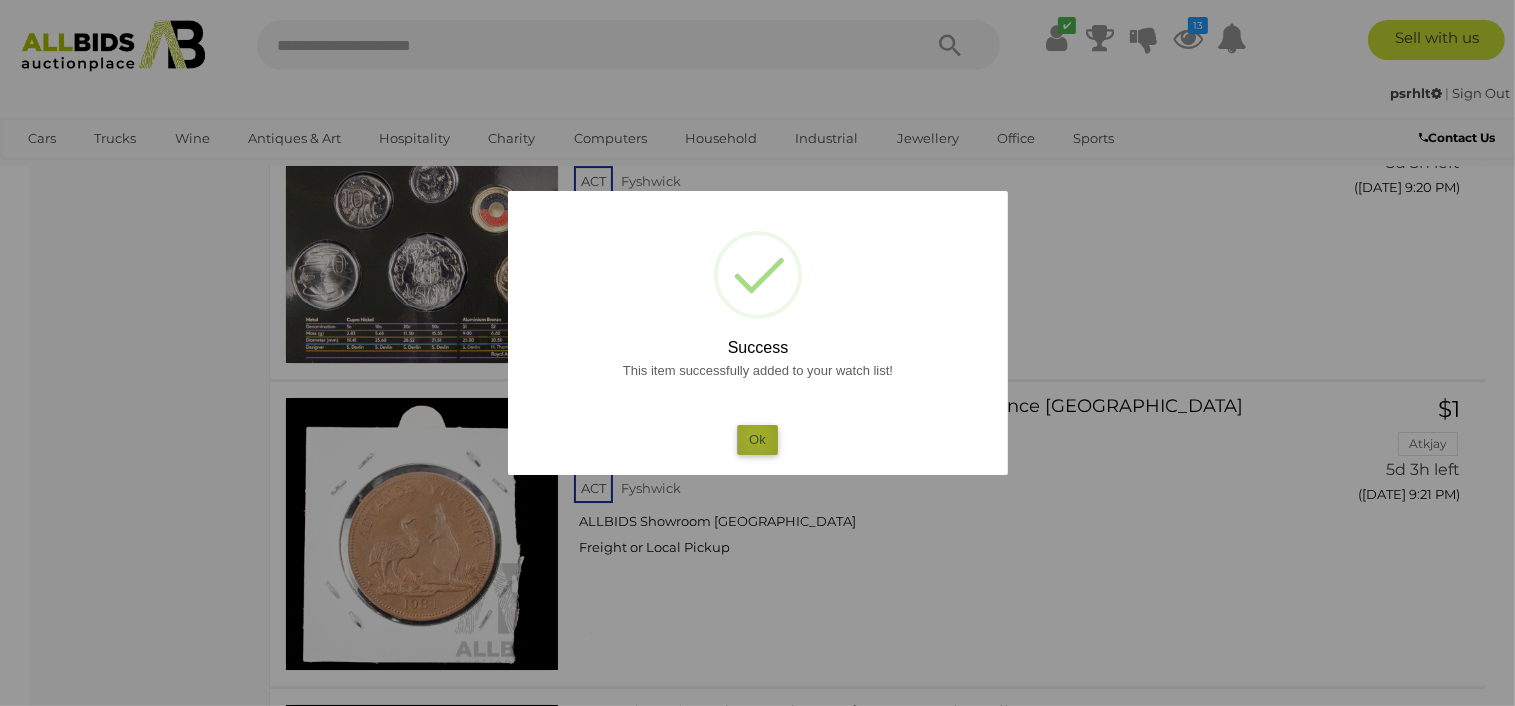 click on "Ok" at bounding box center [757, 439] 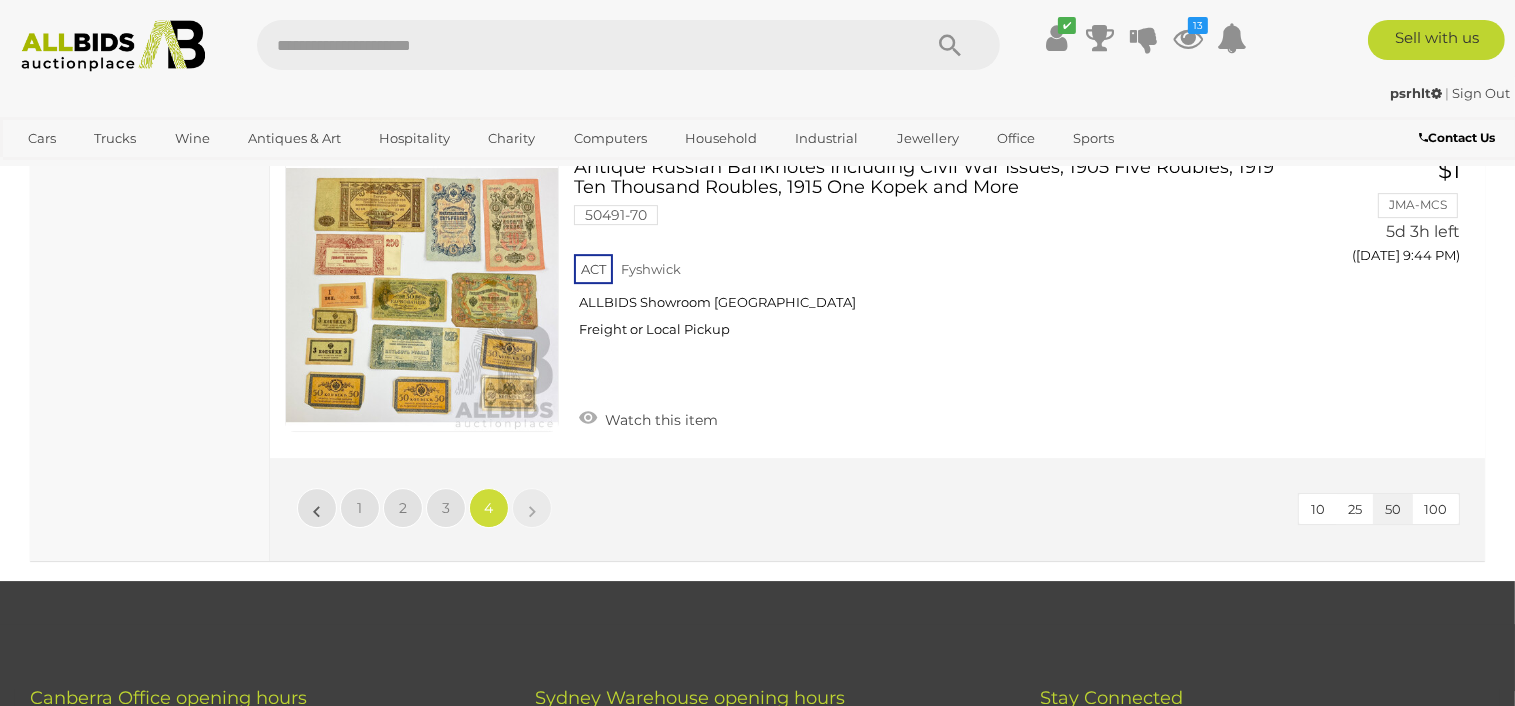 scroll, scrollTop: 13411, scrollLeft: 0, axis: vertical 